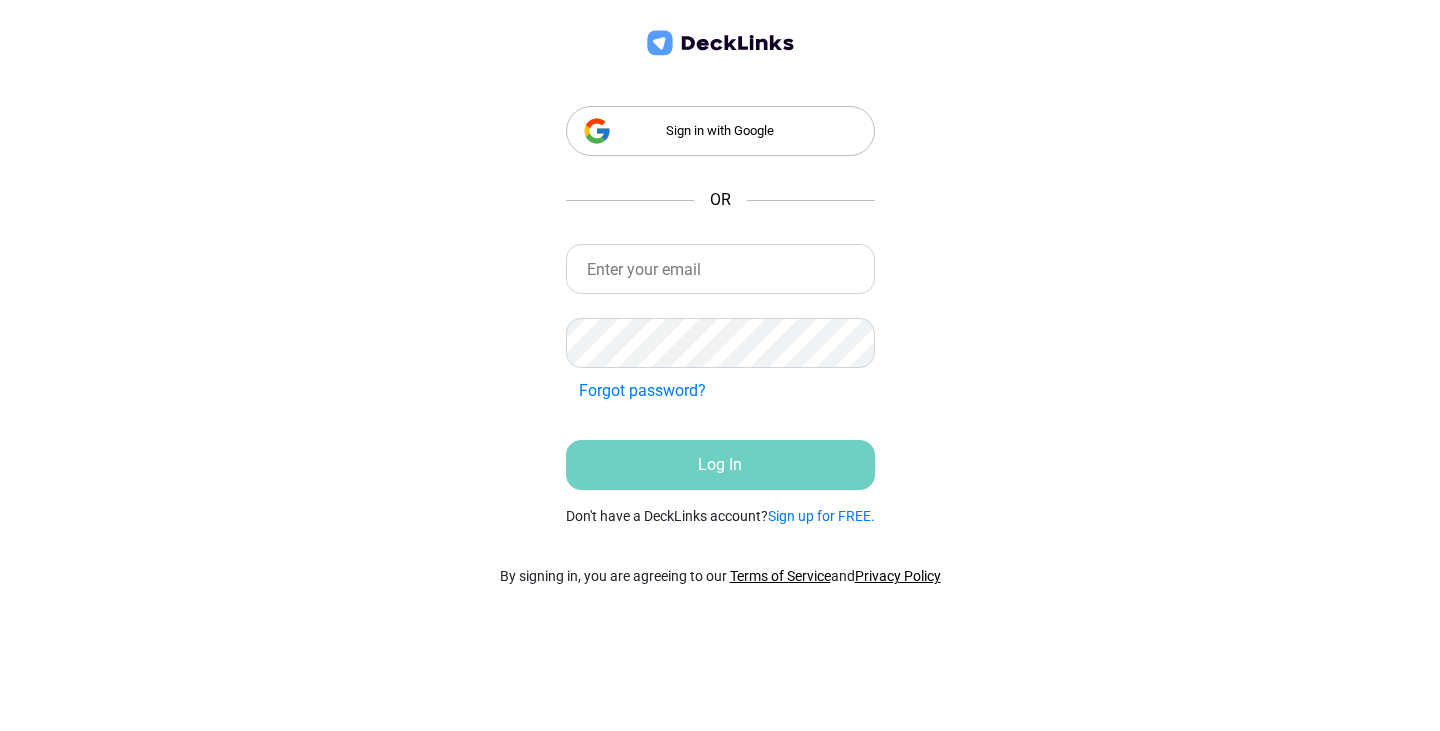 scroll, scrollTop: 0, scrollLeft: 0, axis: both 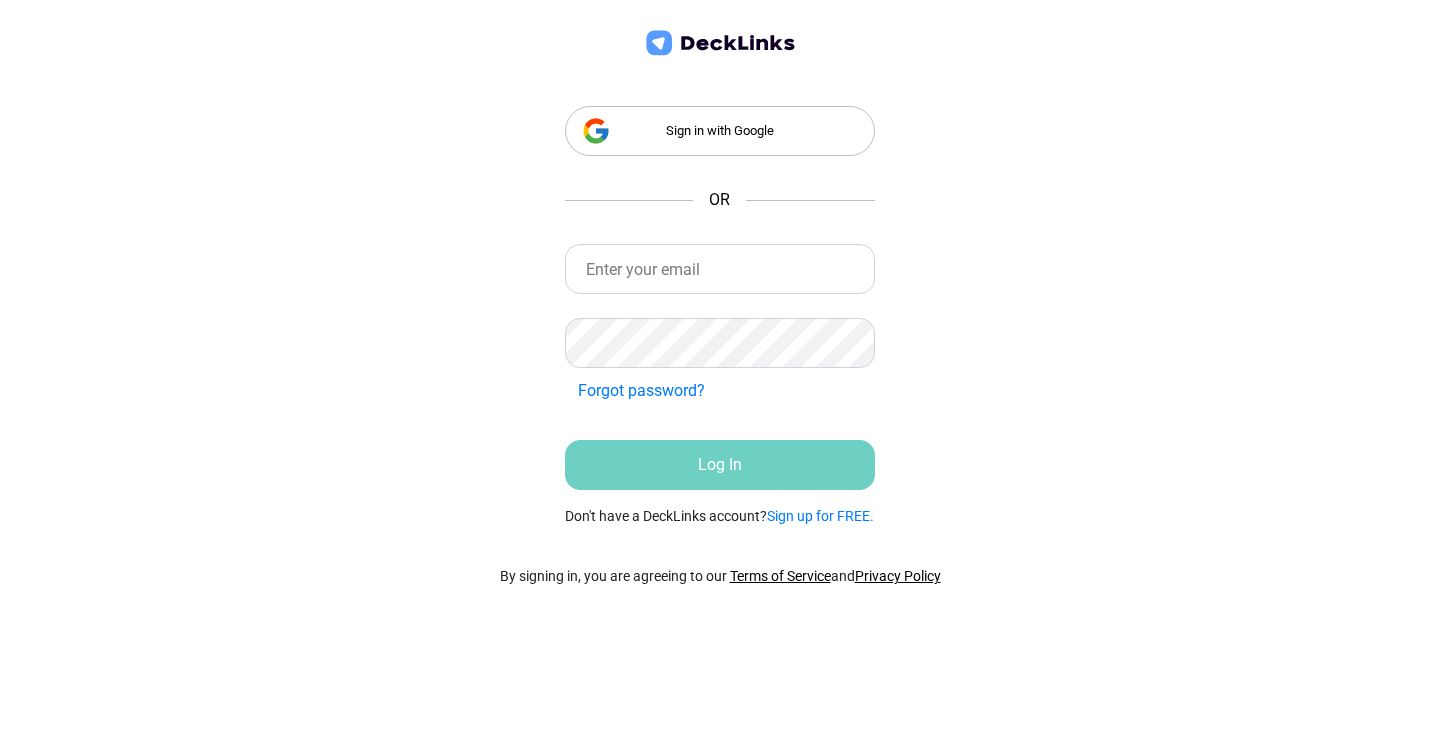 click on "Sign in with Google" at bounding box center [720, 131] 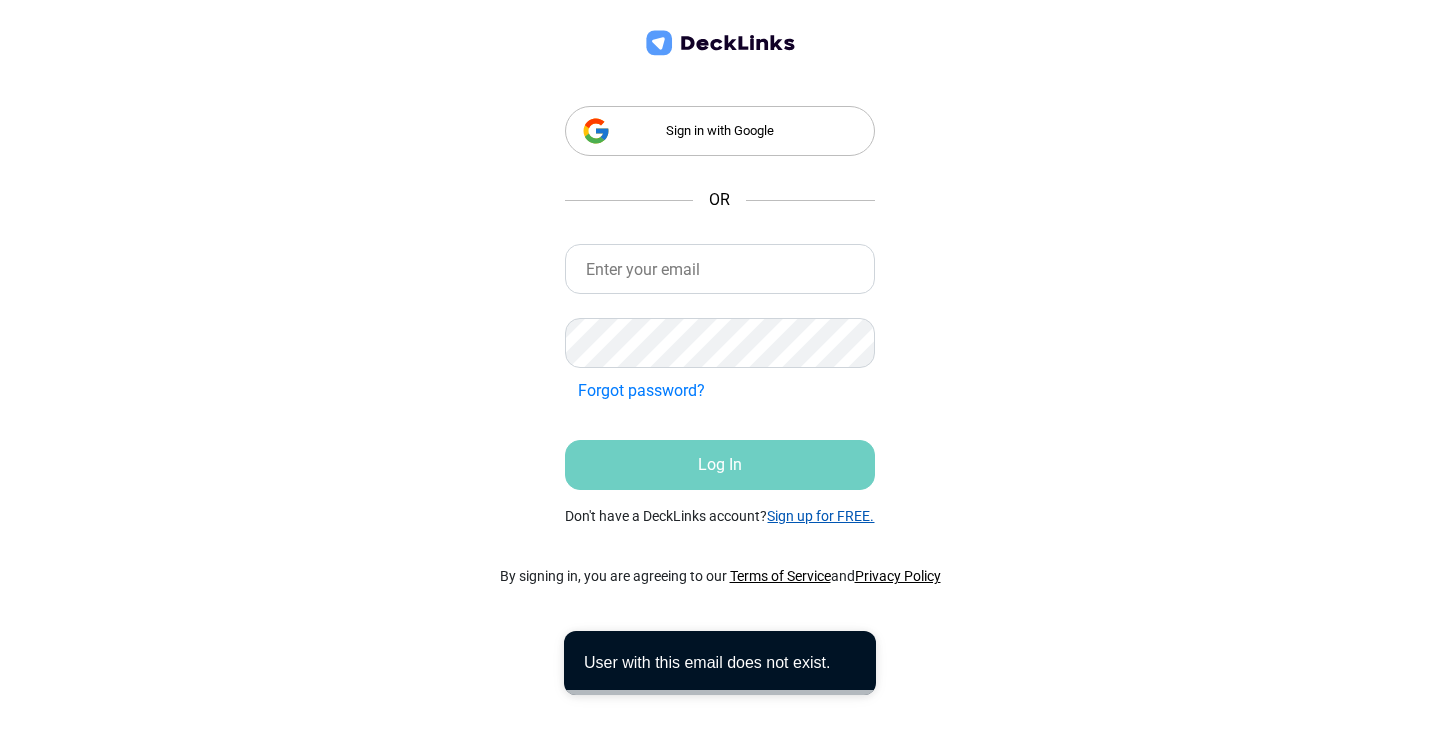 click on "Sign up for FREE." at bounding box center [820, 516] 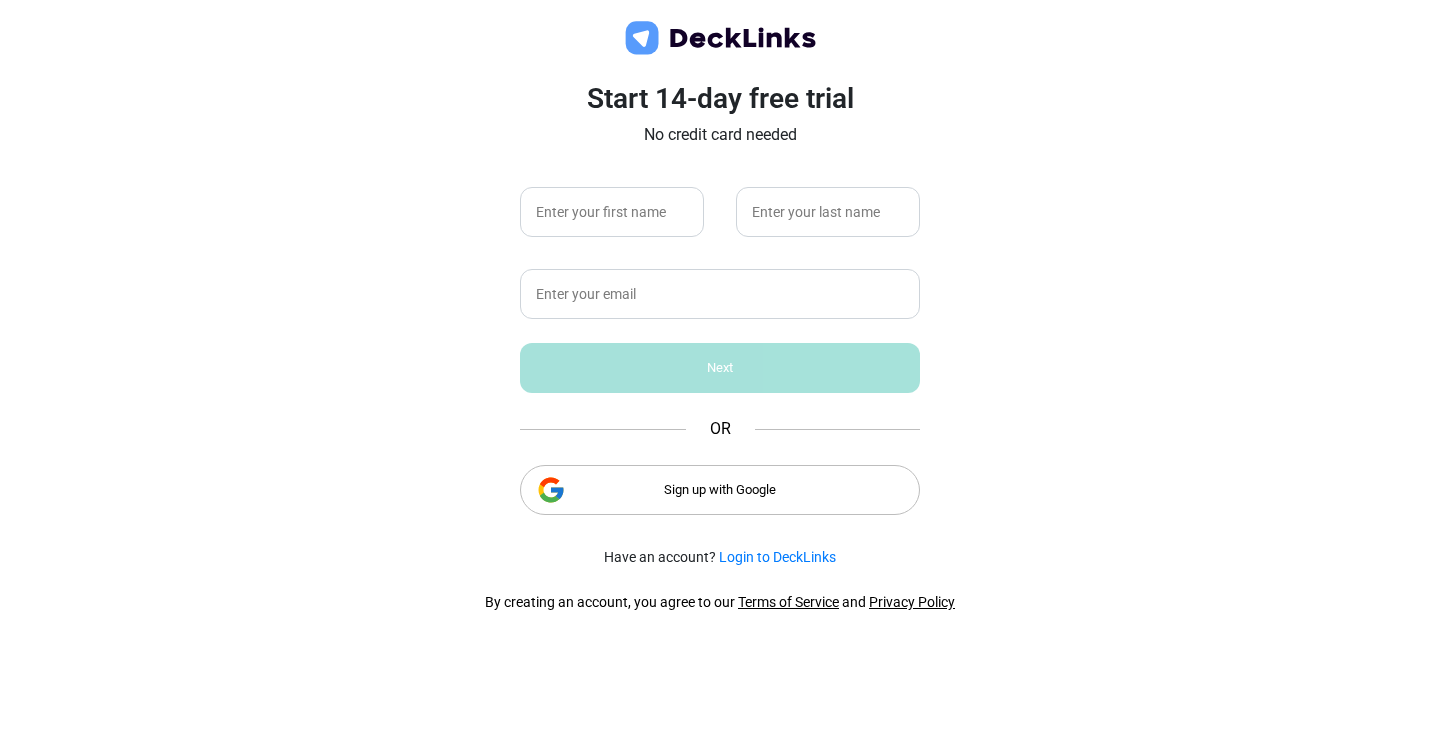 scroll, scrollTop: 0, scrollLeft: 0, axis: both 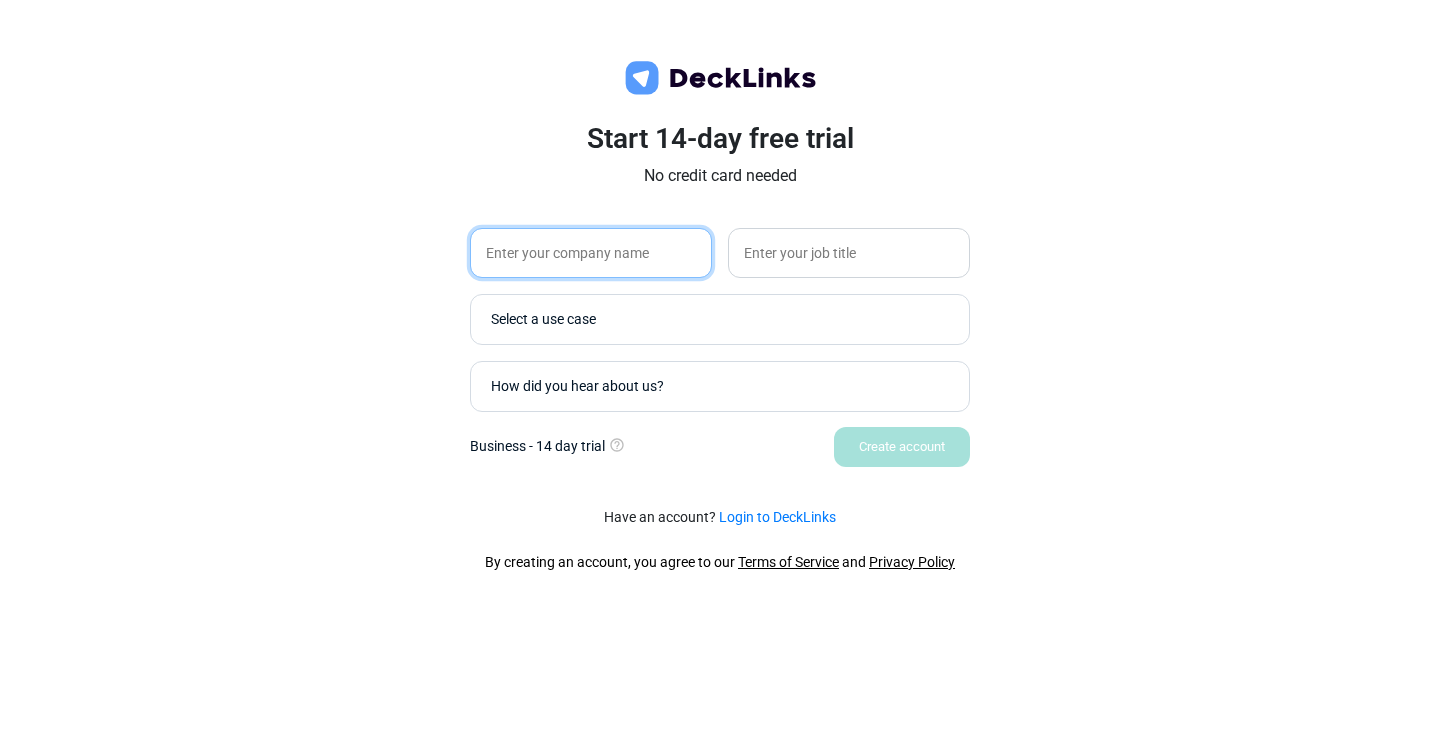 click at bounding box center (591, 253) 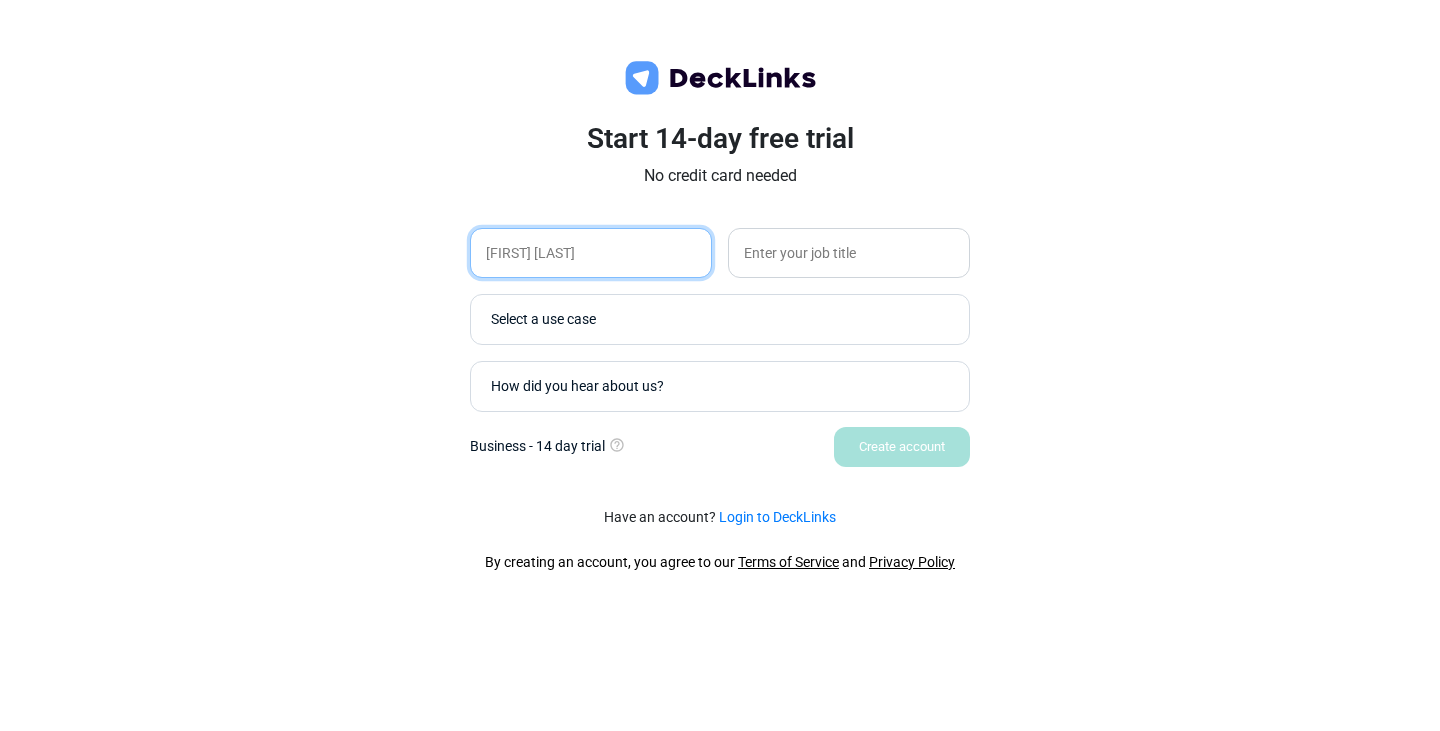 type on "Alvaro Fuetnes" 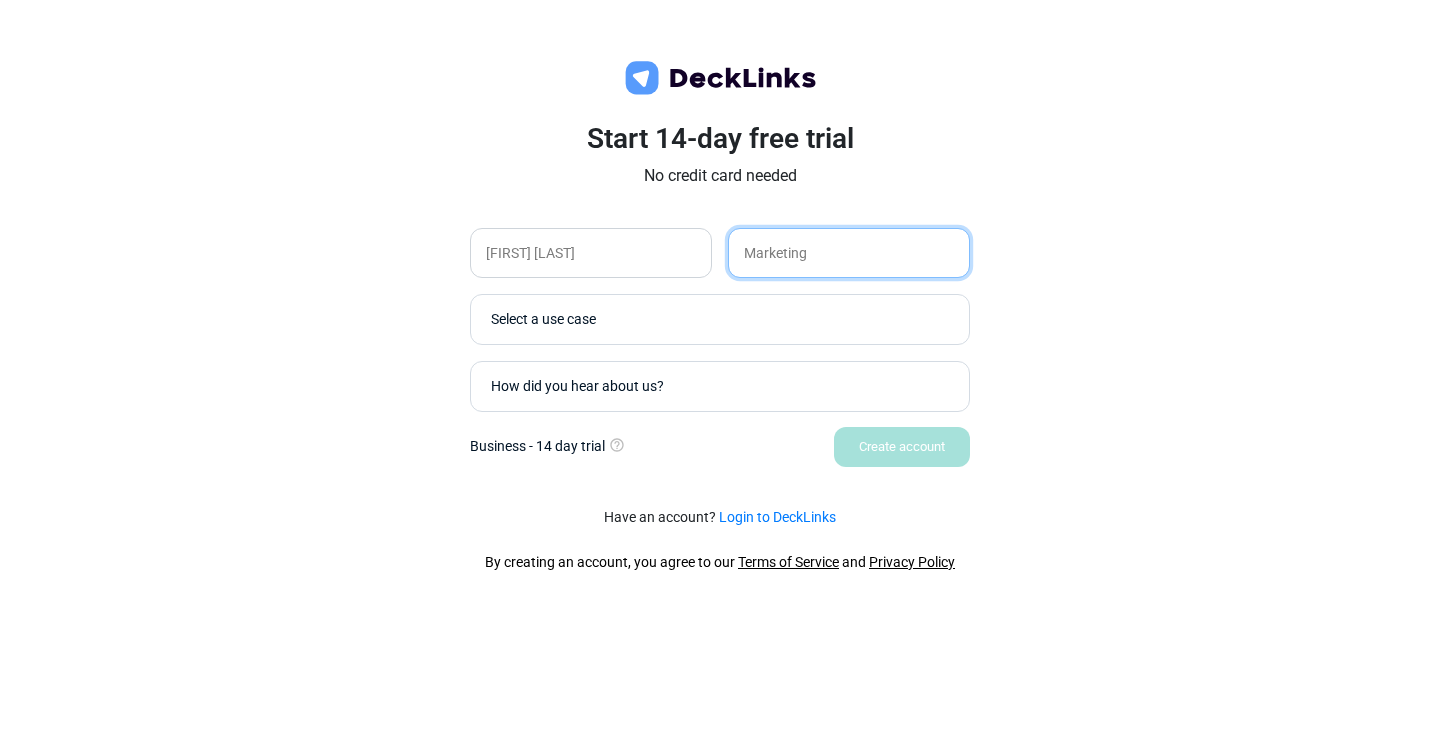 type on "Marketing" 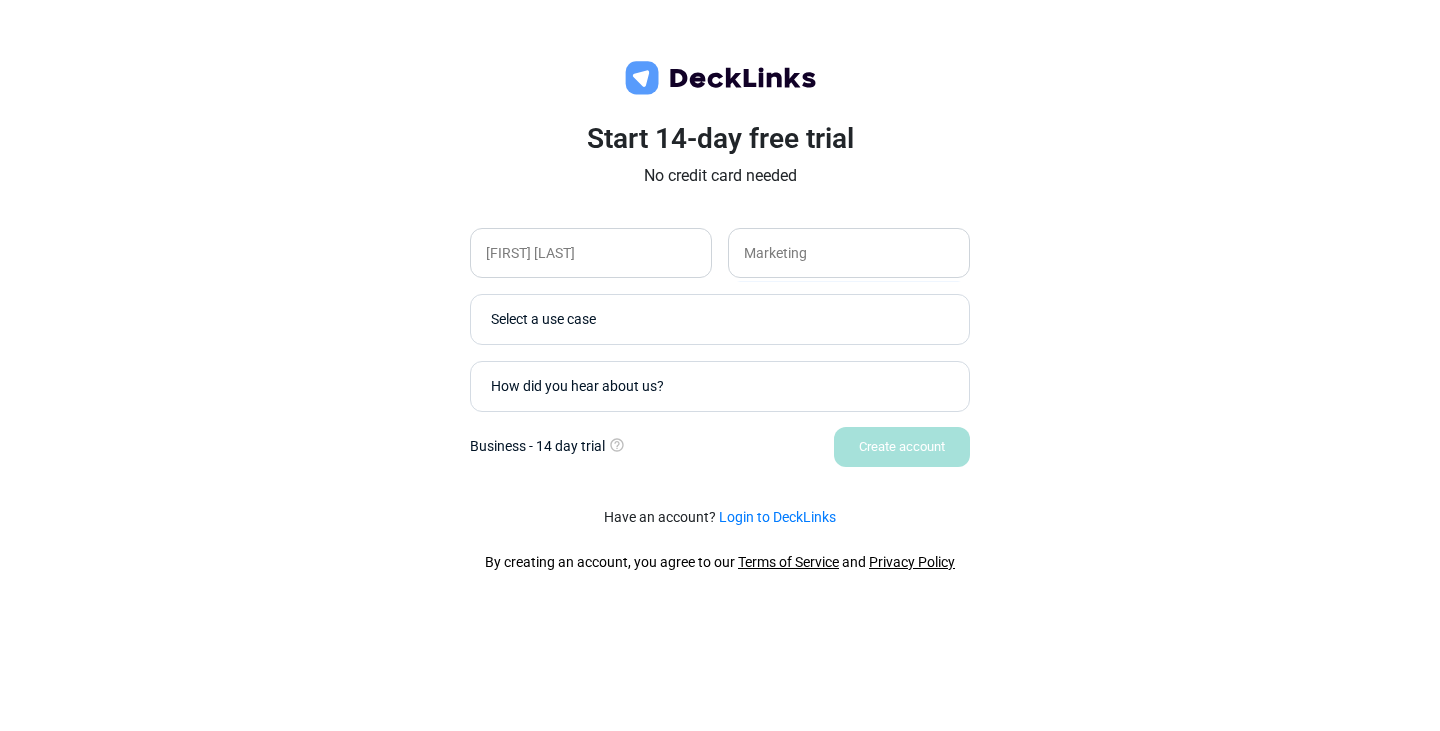 click on "Select a use case" at bounding box center (725, 319) 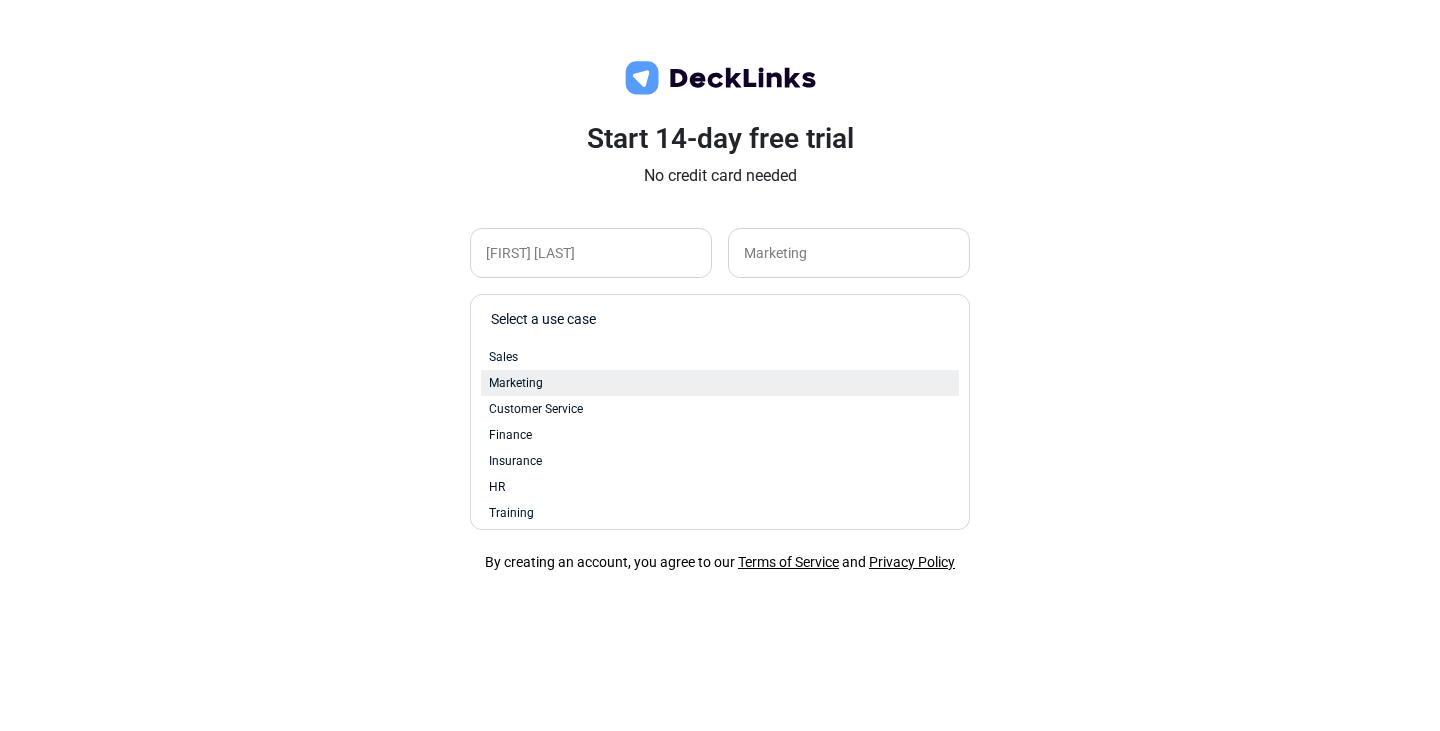 click on "Marketing" at bounding box center (720, 383) 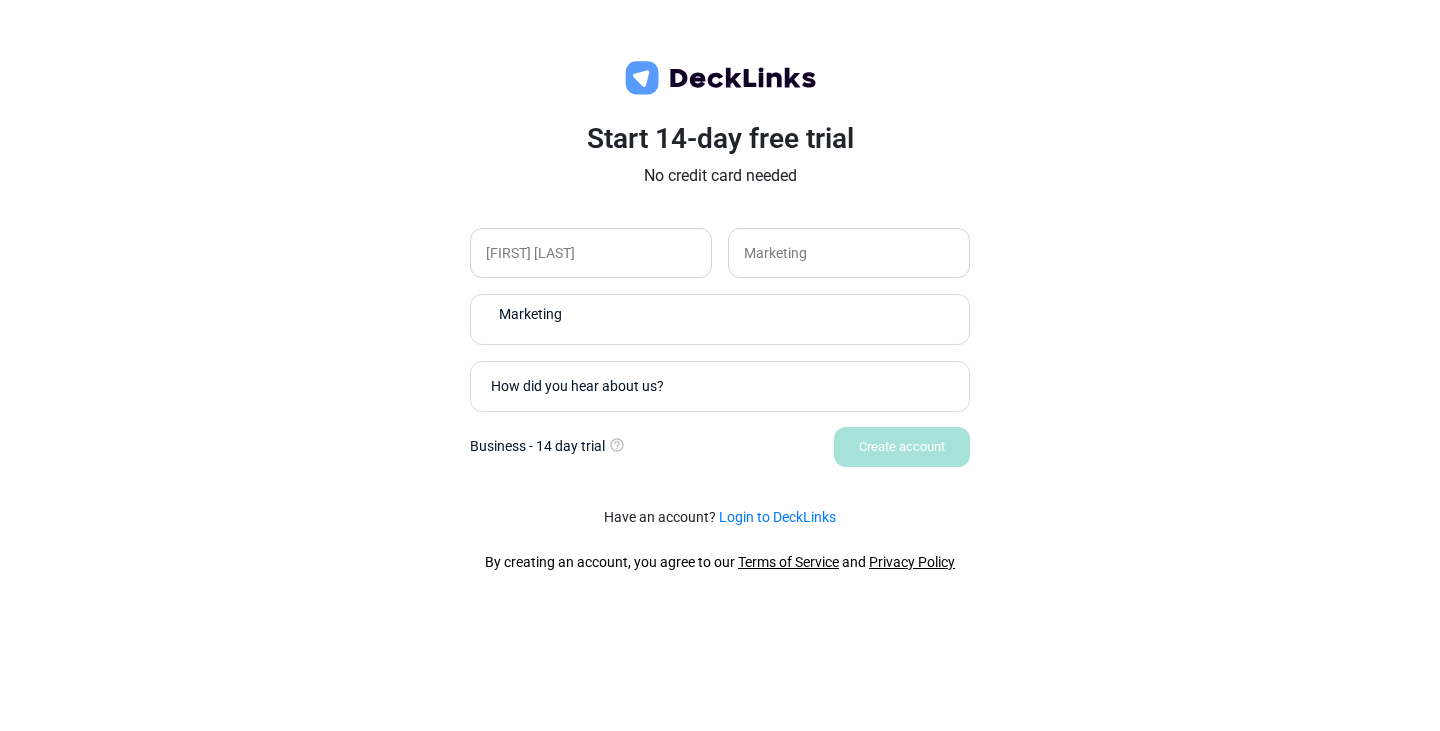 click on "How did you hear about us?" at bounding box center (715, 386) 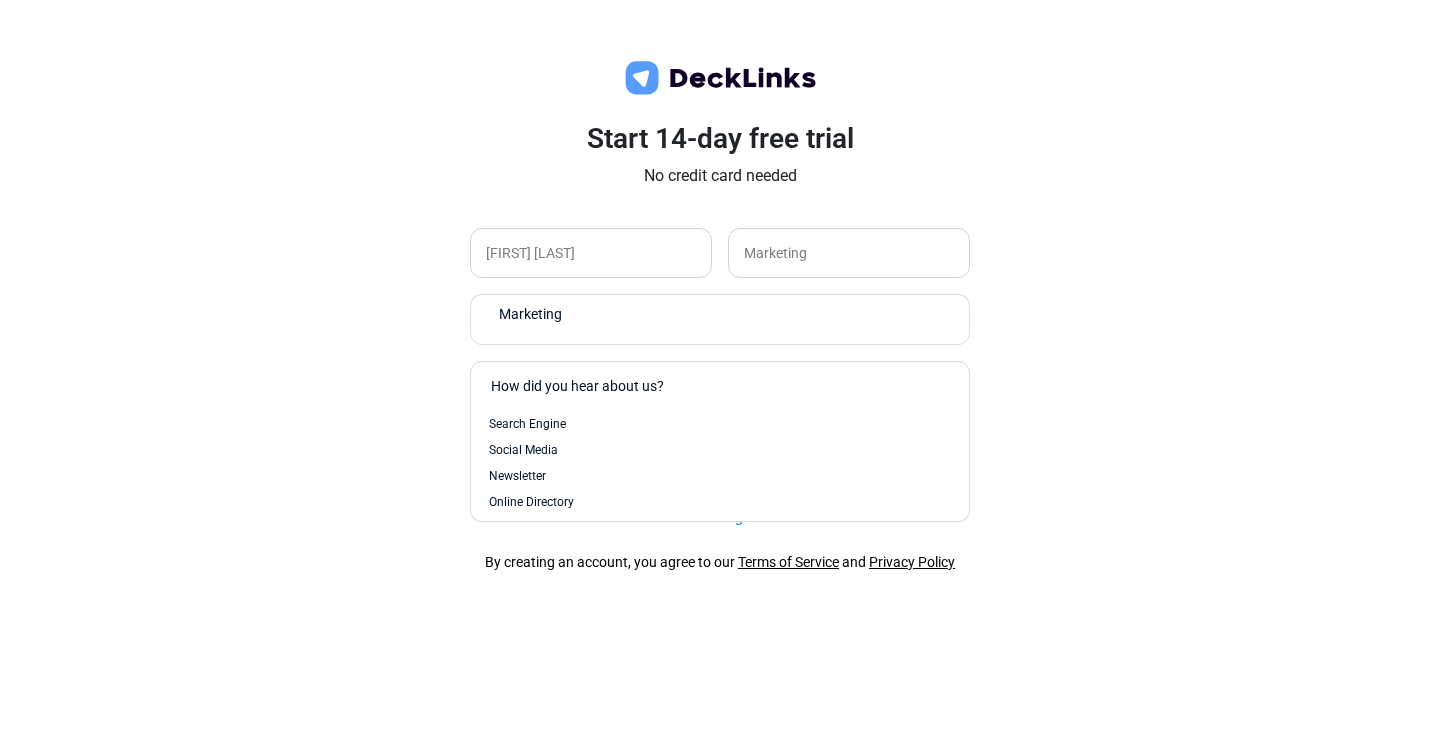 scroll, scrollTop: 82, scrollLeft: 0, axis: vertical 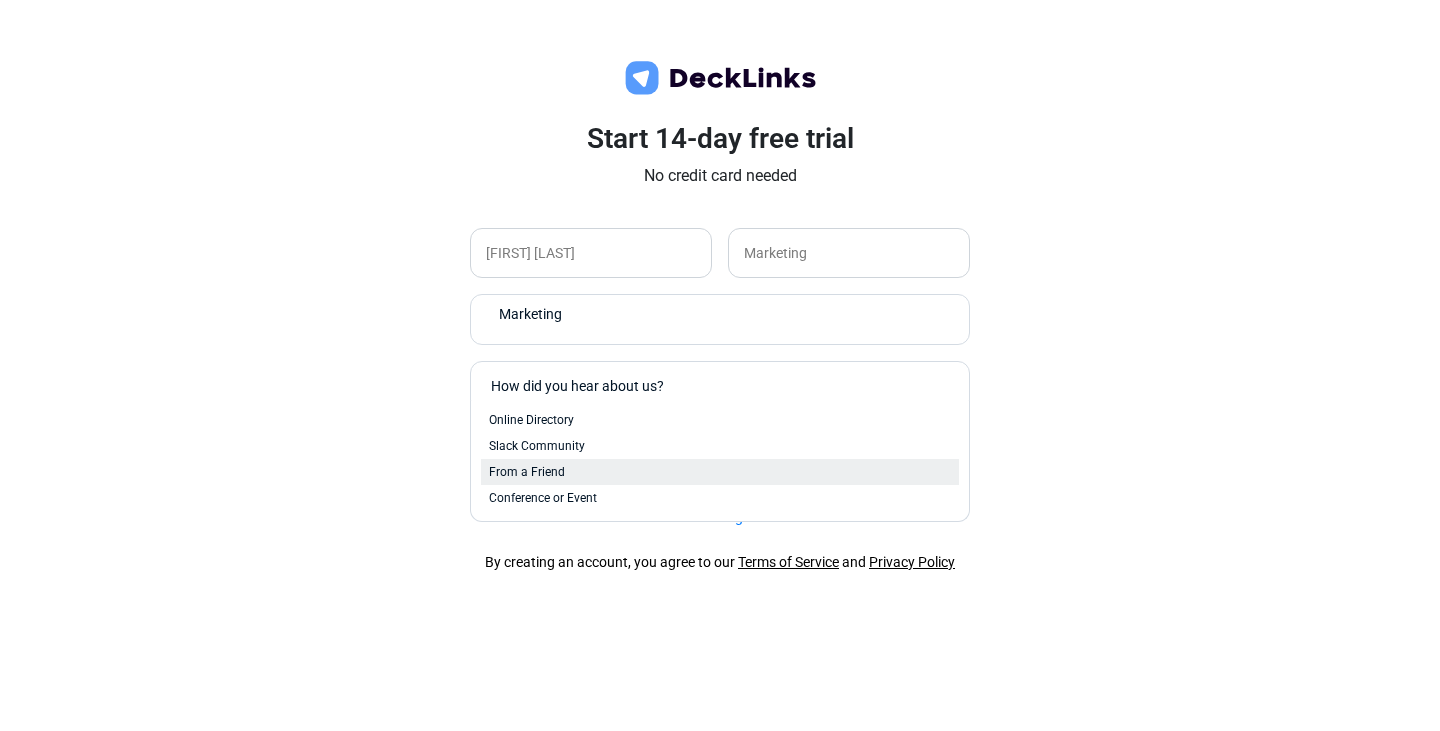 click on "From a Friend" at bounding box center (720, 472) 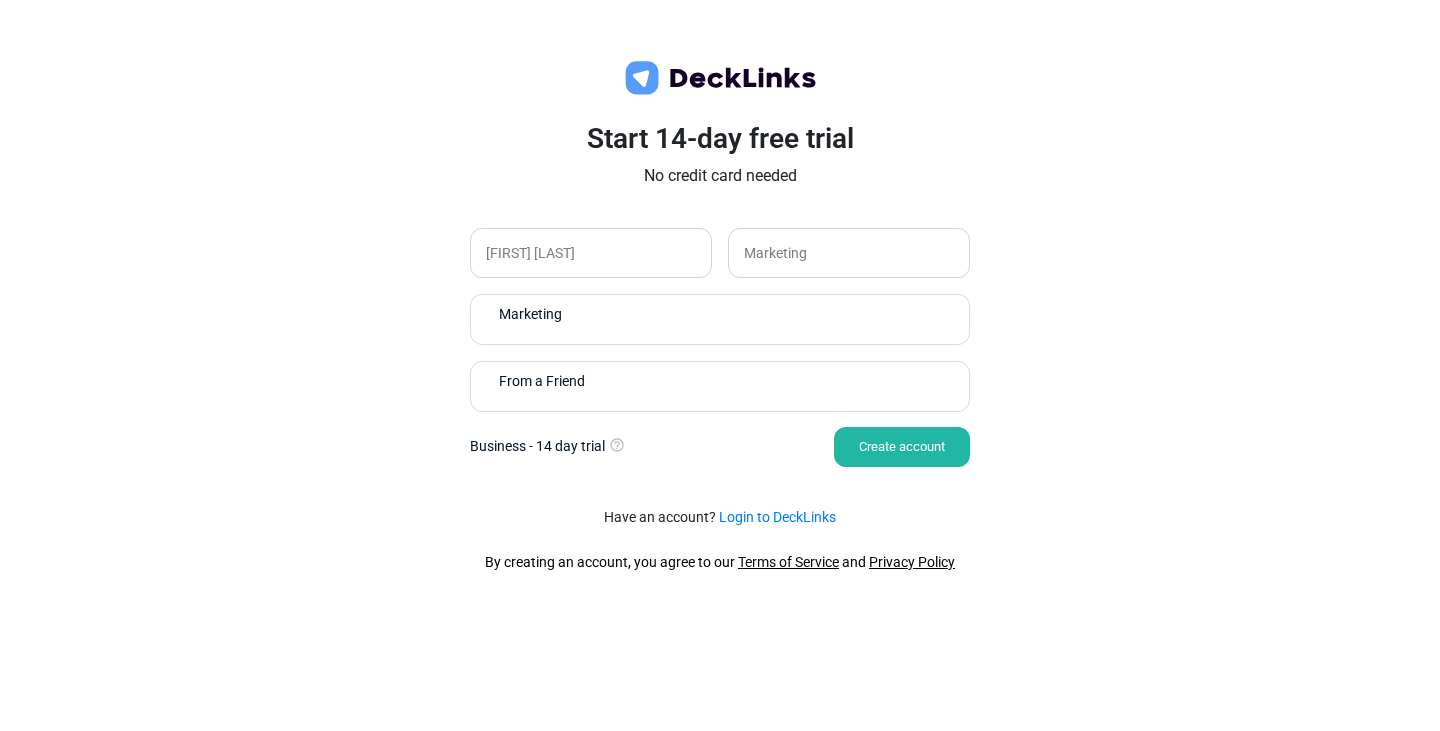 click on "Create account" at bounding box center (902, 447) 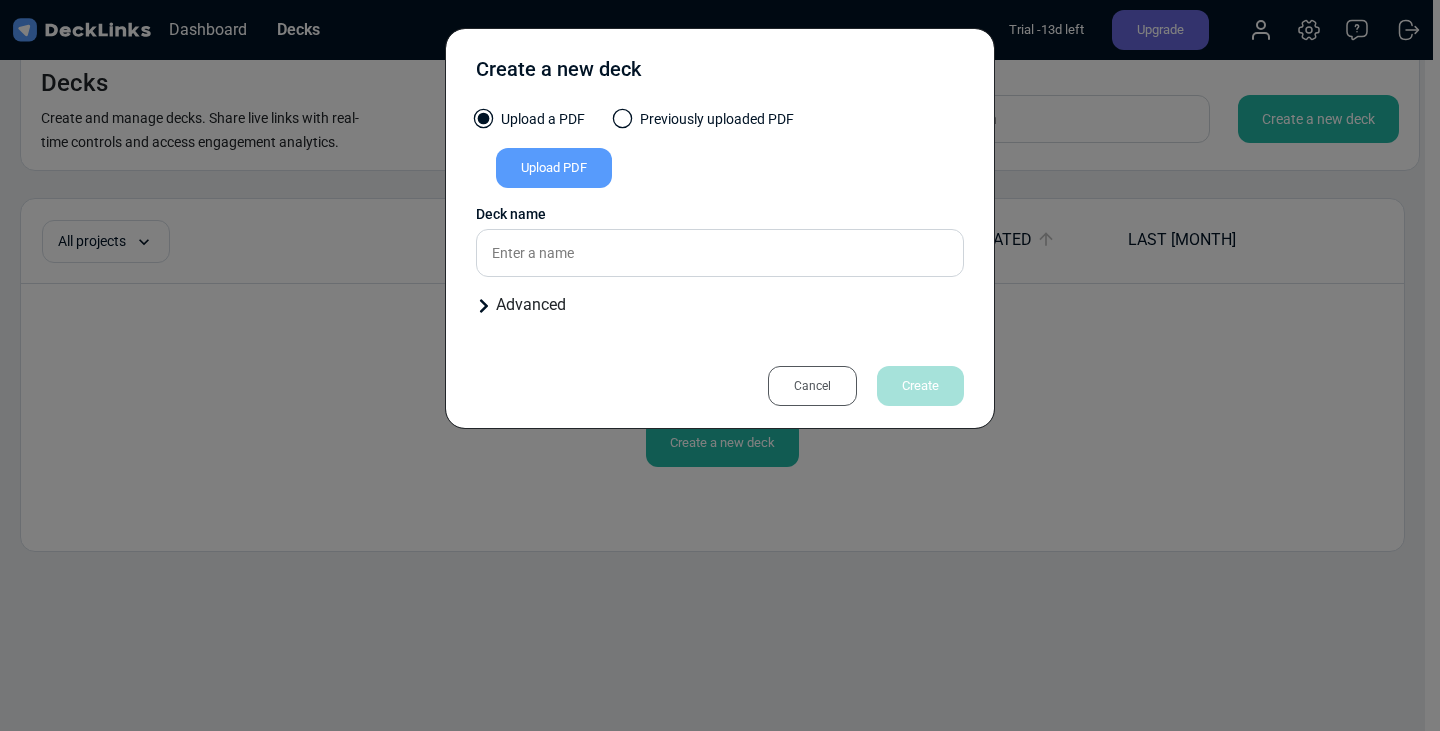 click on "Upload PDF" at bounding box center (554, 168) 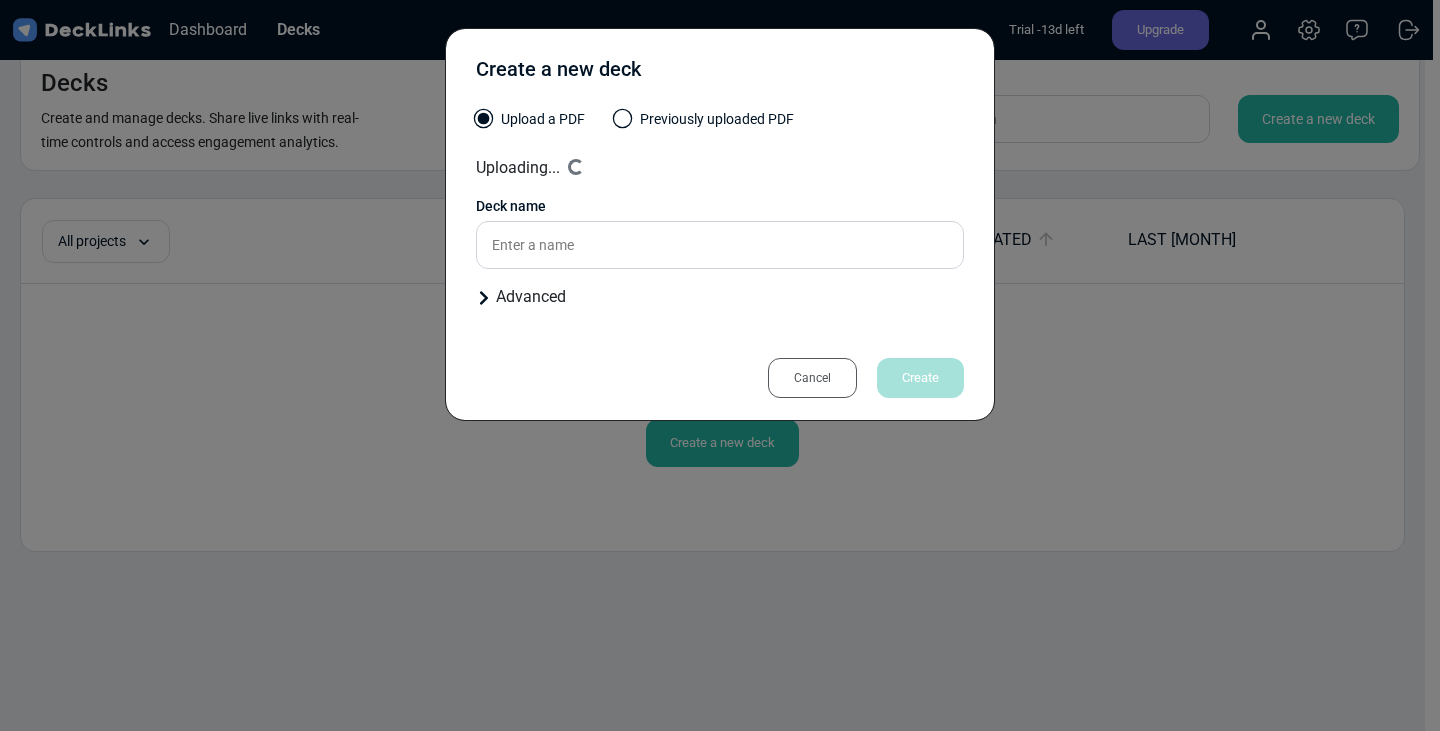 type on "Preguntas frecuentes" 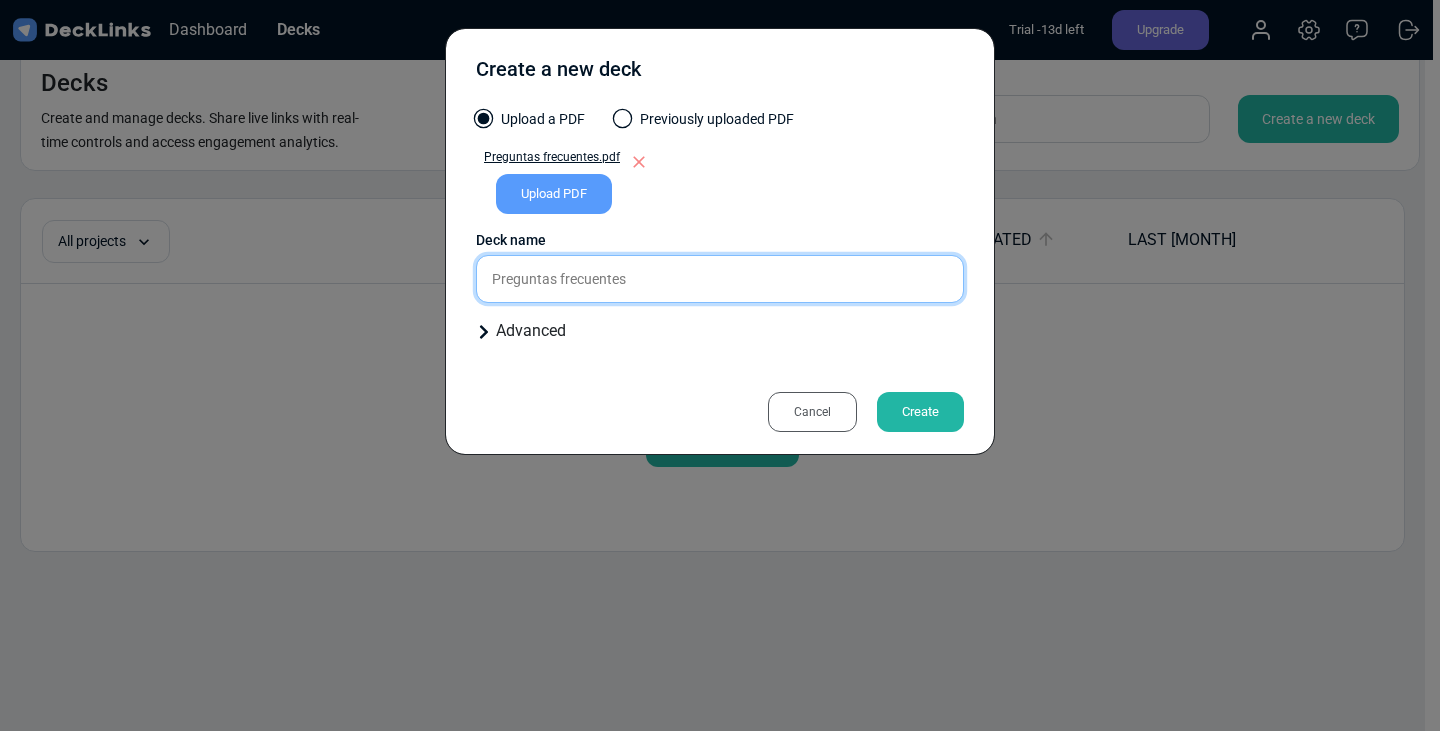 click on "Preguntas frecuentes" at bounding box center [720, 279] 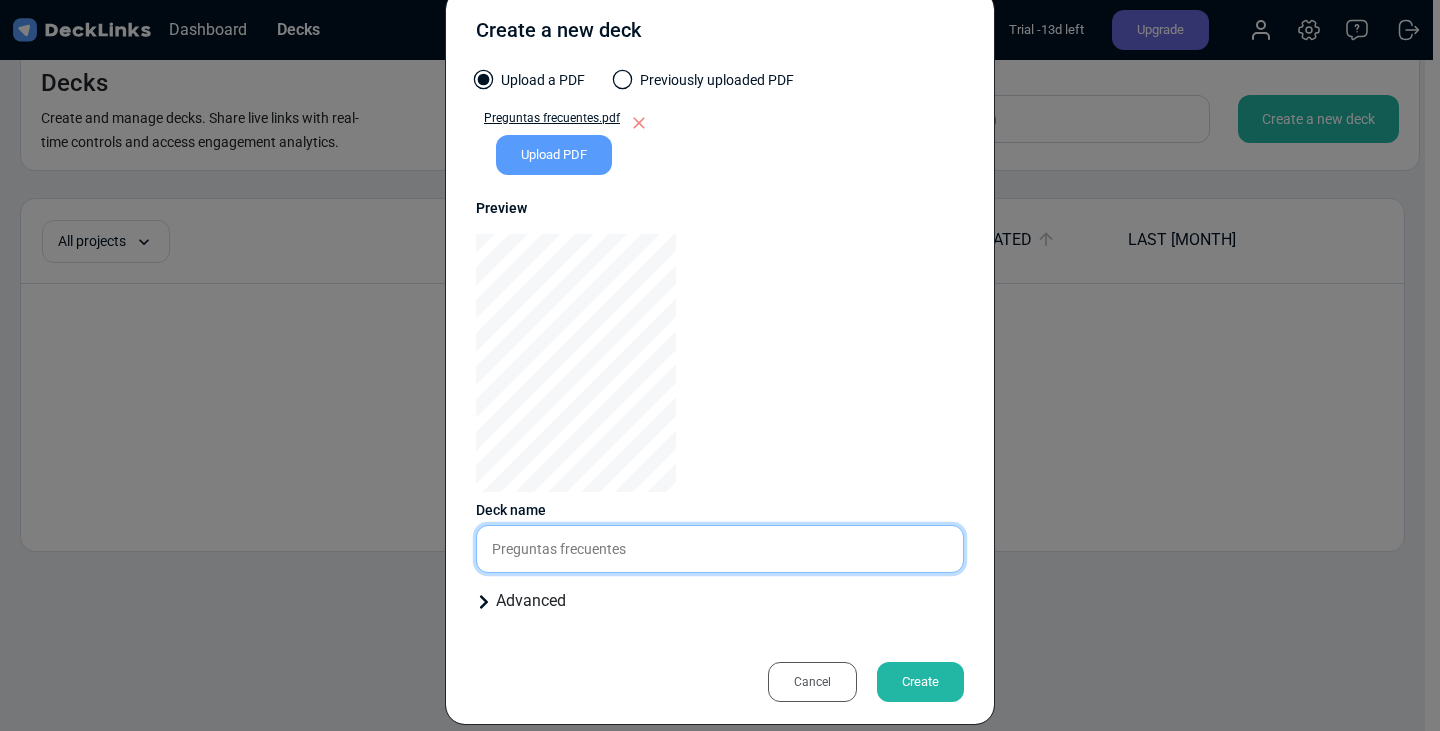 scroll, scrollTop: 61, scrollLeft: 0, axis: vertical 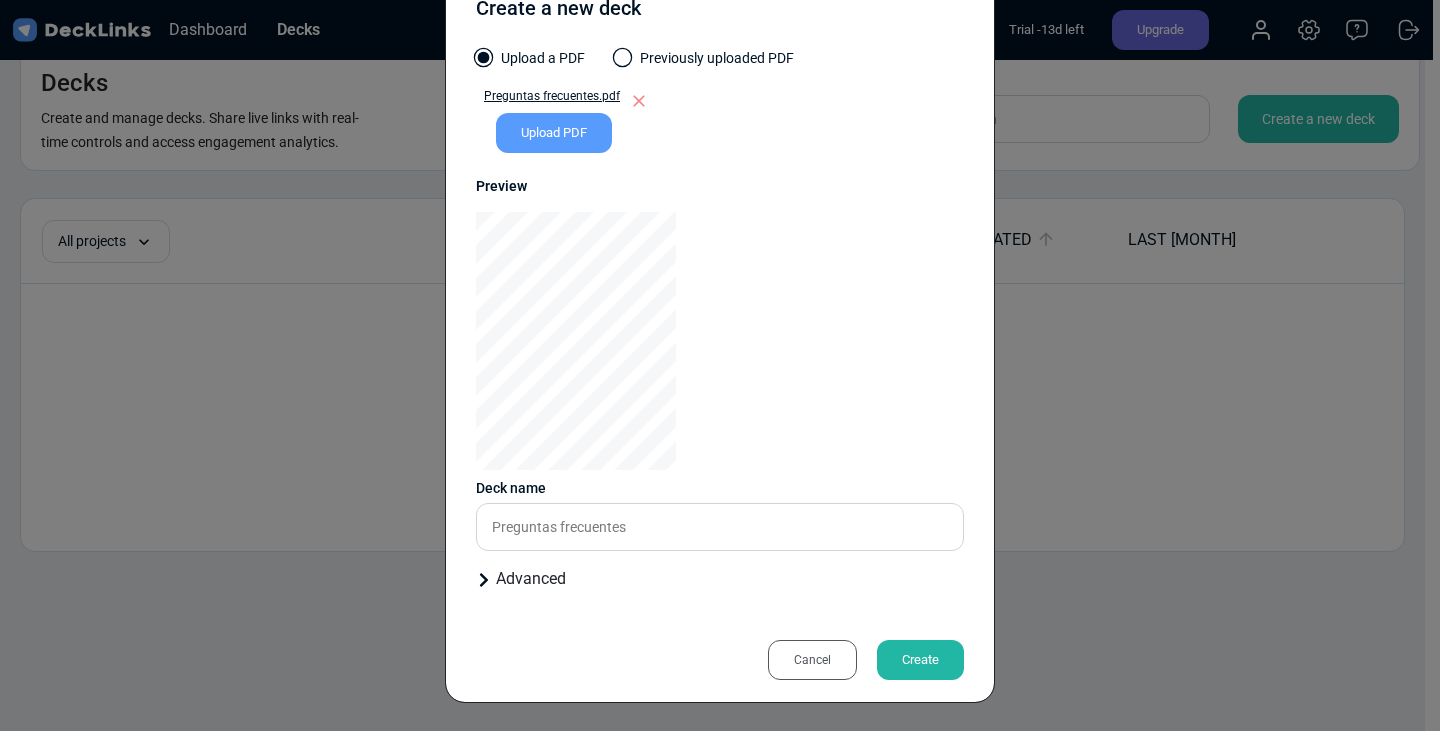 click on "Advanced" at bounding box center (720, 579) 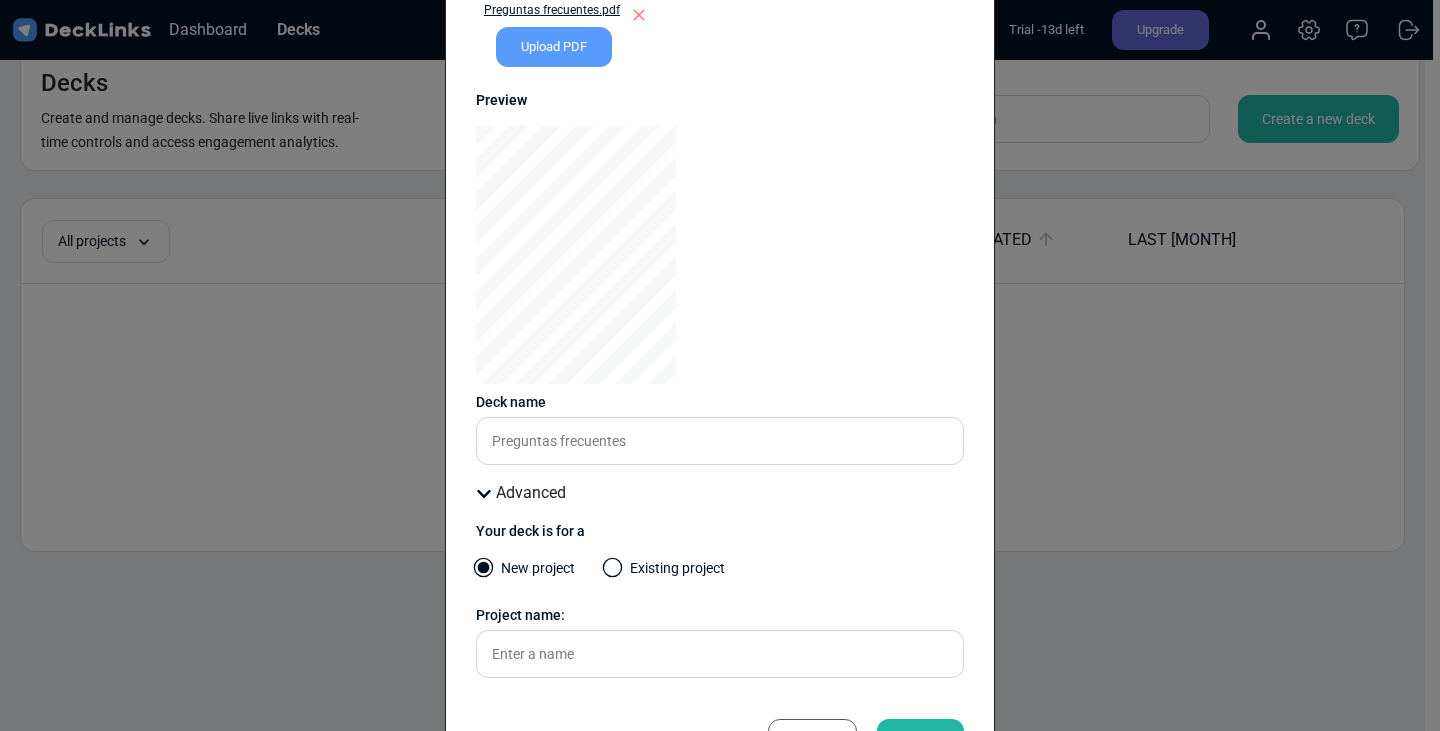 scroll, scrollTop: 226, scrollLeft: 0, axis: vertical 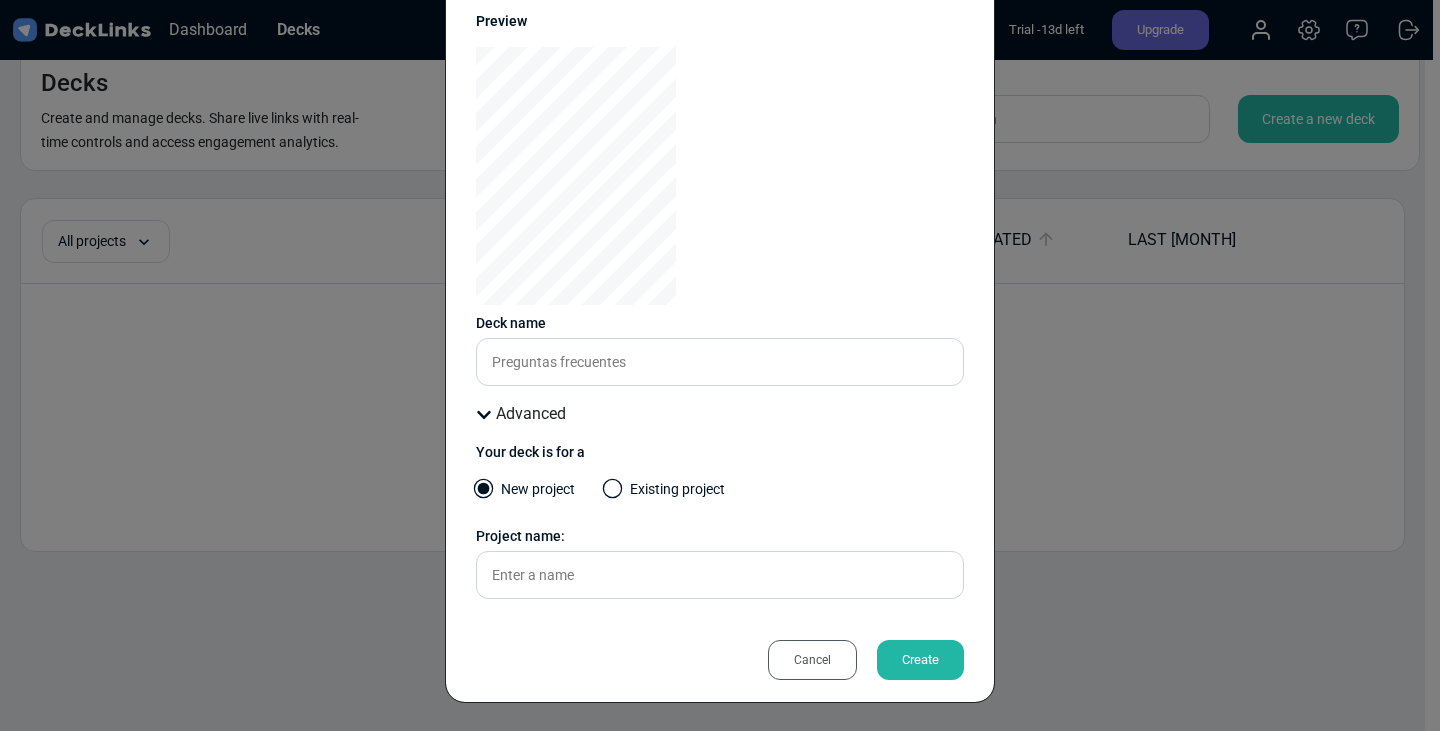 click on "Create" at bounding box center (920, 660) 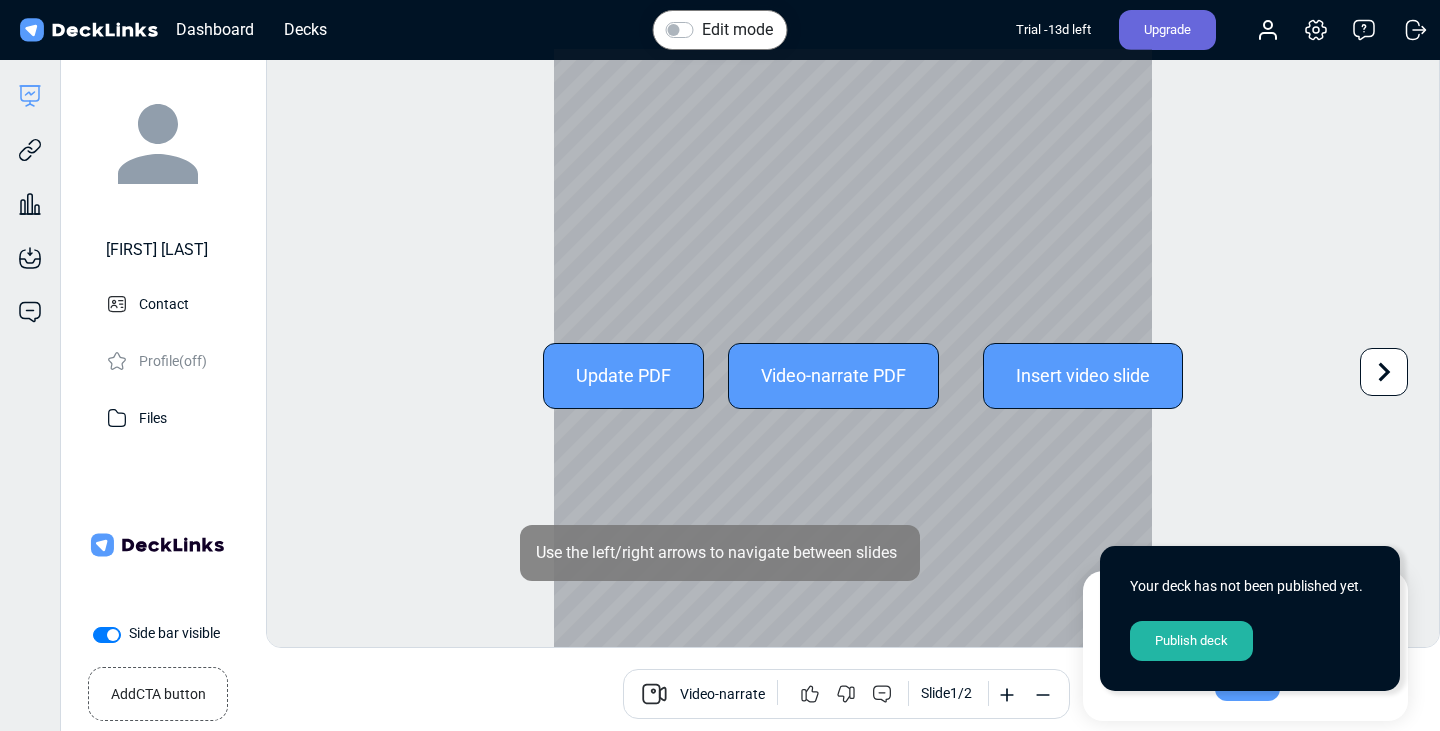 scroll, scrollTop: 176, scrollLeft: 0, axis: vertical 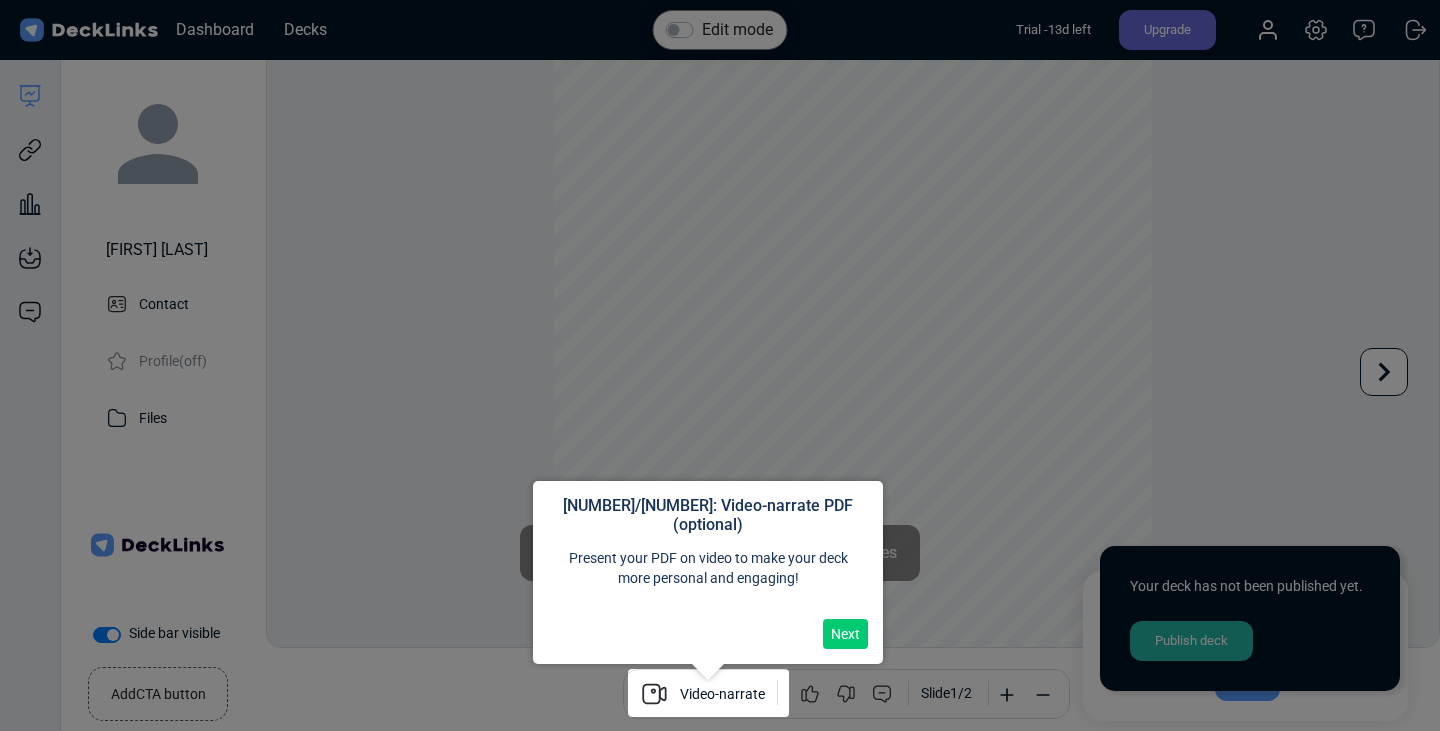 click on "Next" at bounding box center (845, 634) 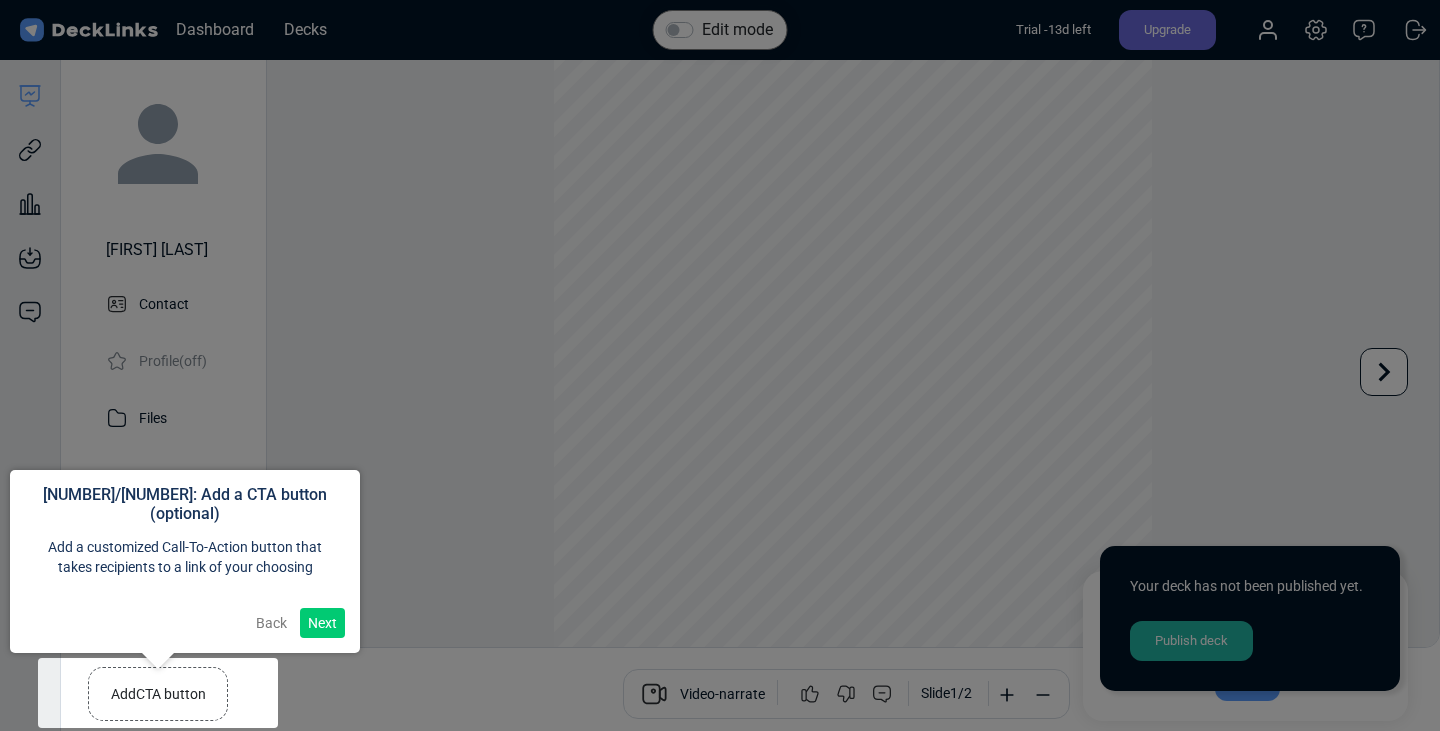 click on "Next" at bounding box center (322, 623) 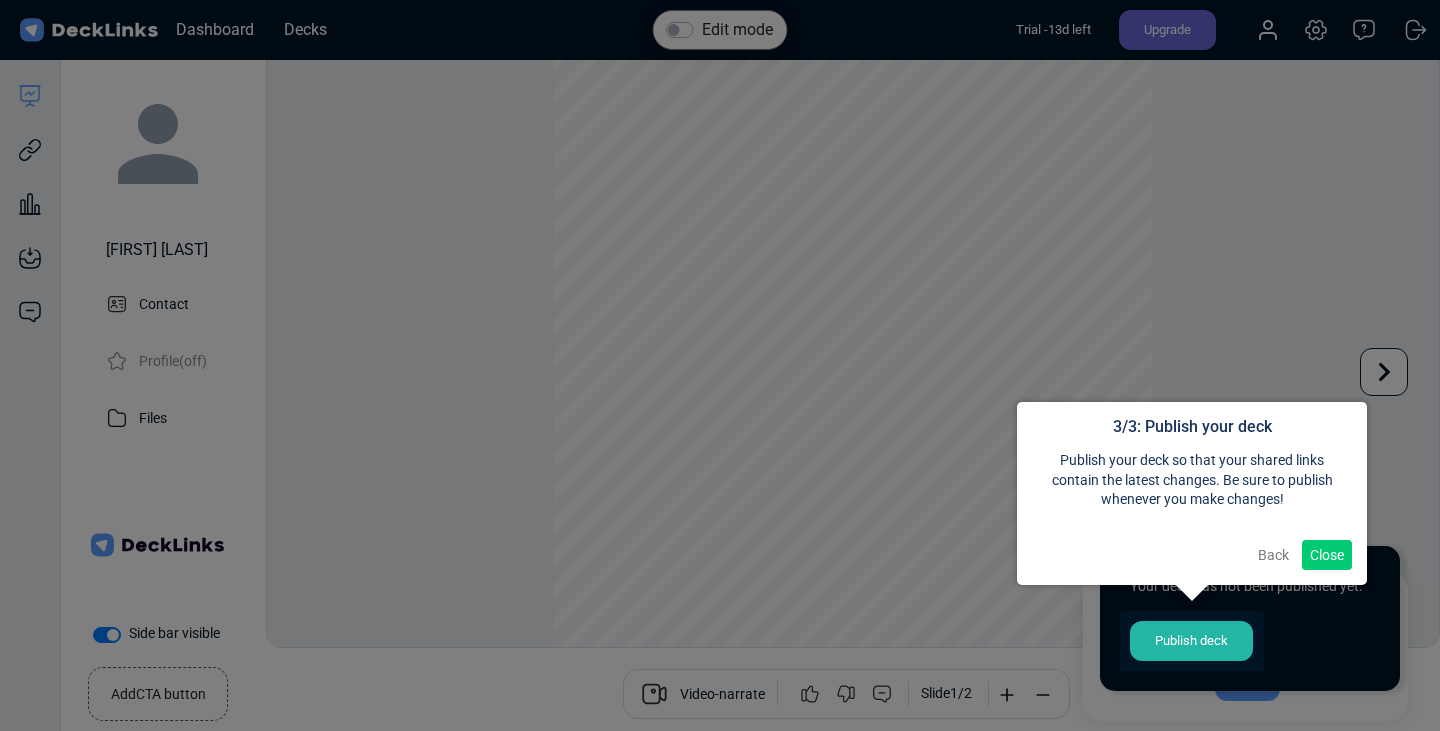 scroll, scrollTop: 16, scrollLeft: 0, axis: vertical 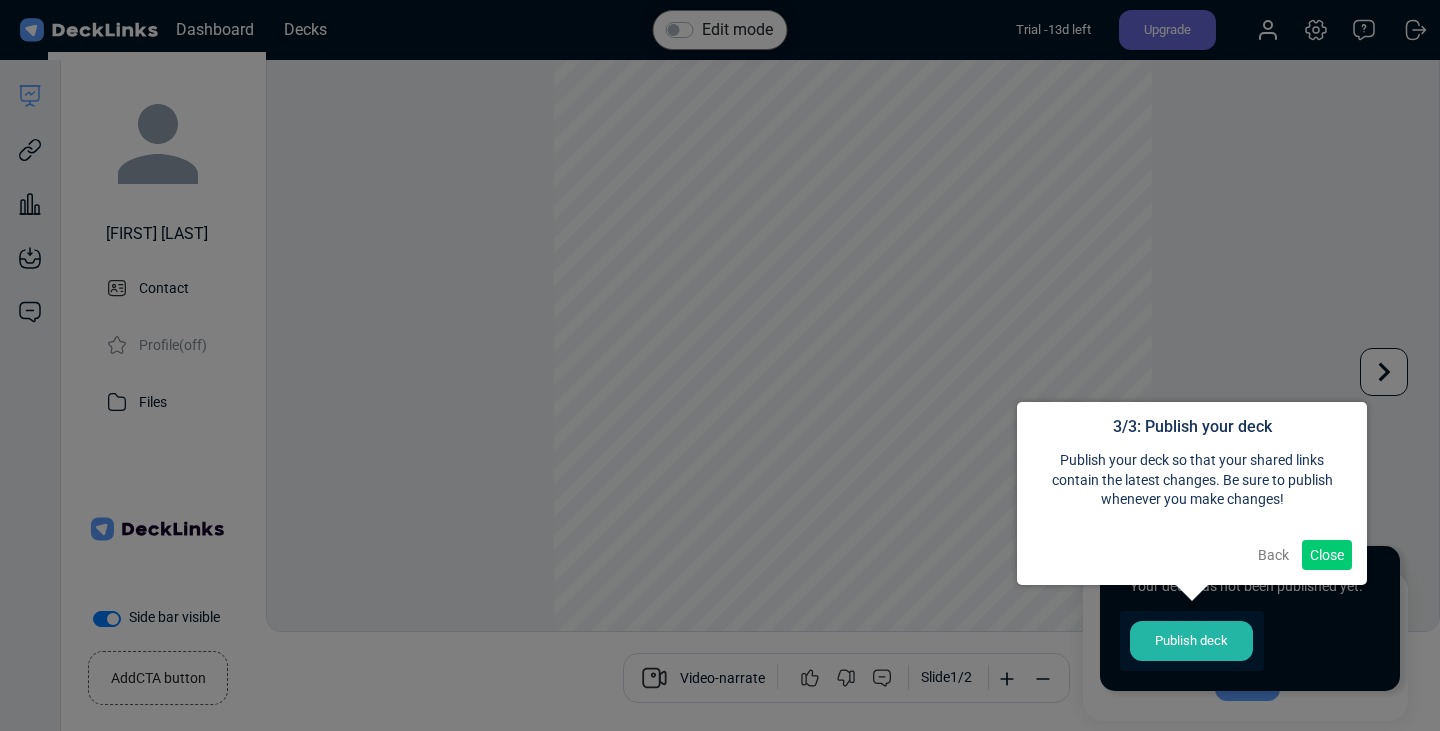 click on "Close" at bounding box center (1327, 555) 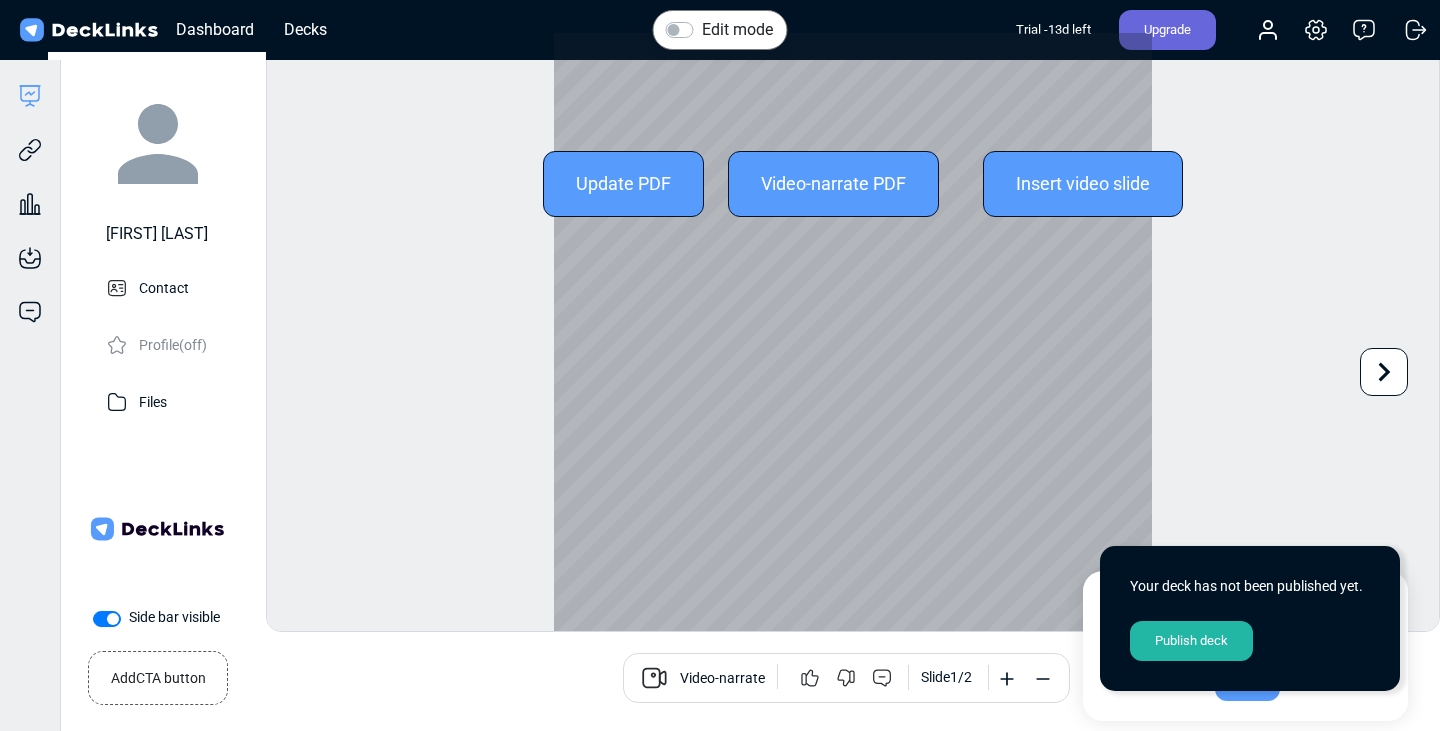 scroll, scrollTop: 0, scrollLeft: 0, axis: both 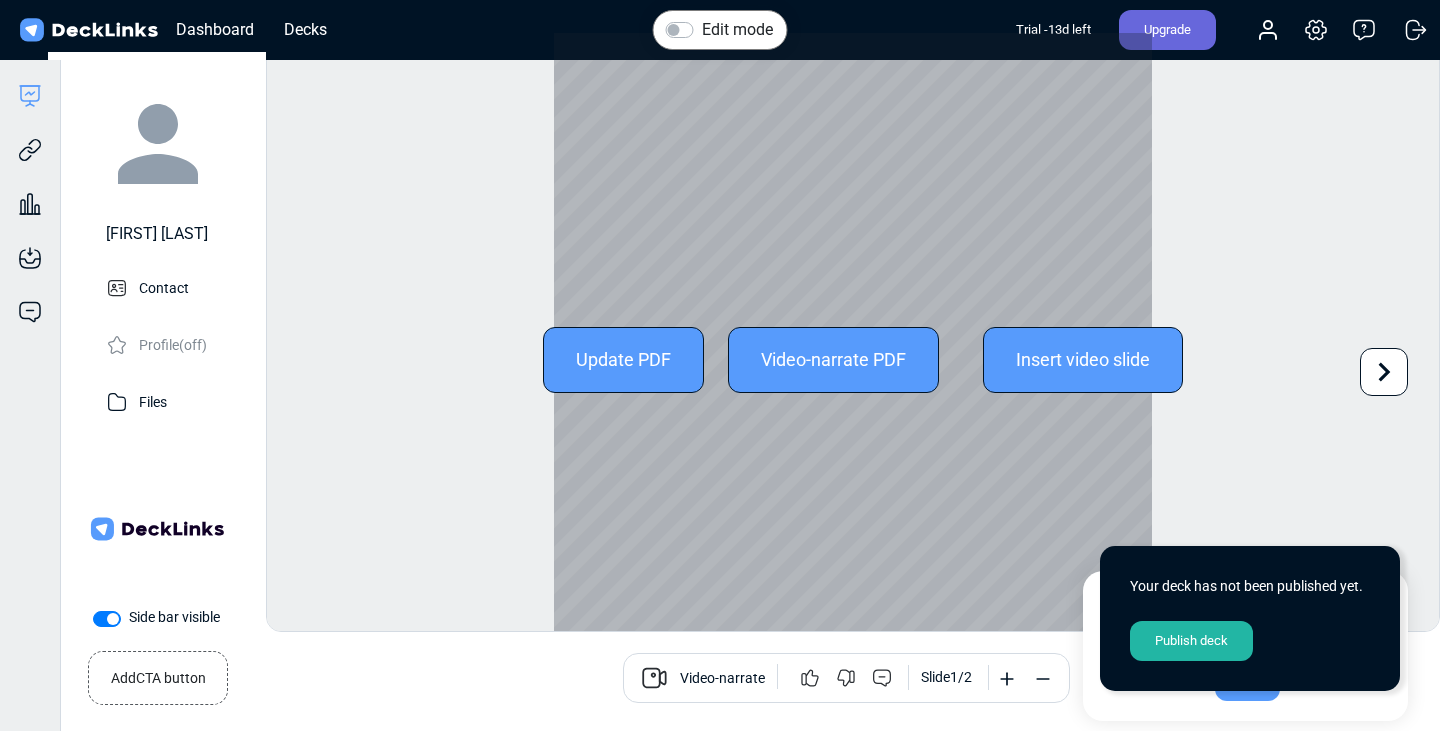 click on "Video-narrate PDF" at bounding box center [833, 360] 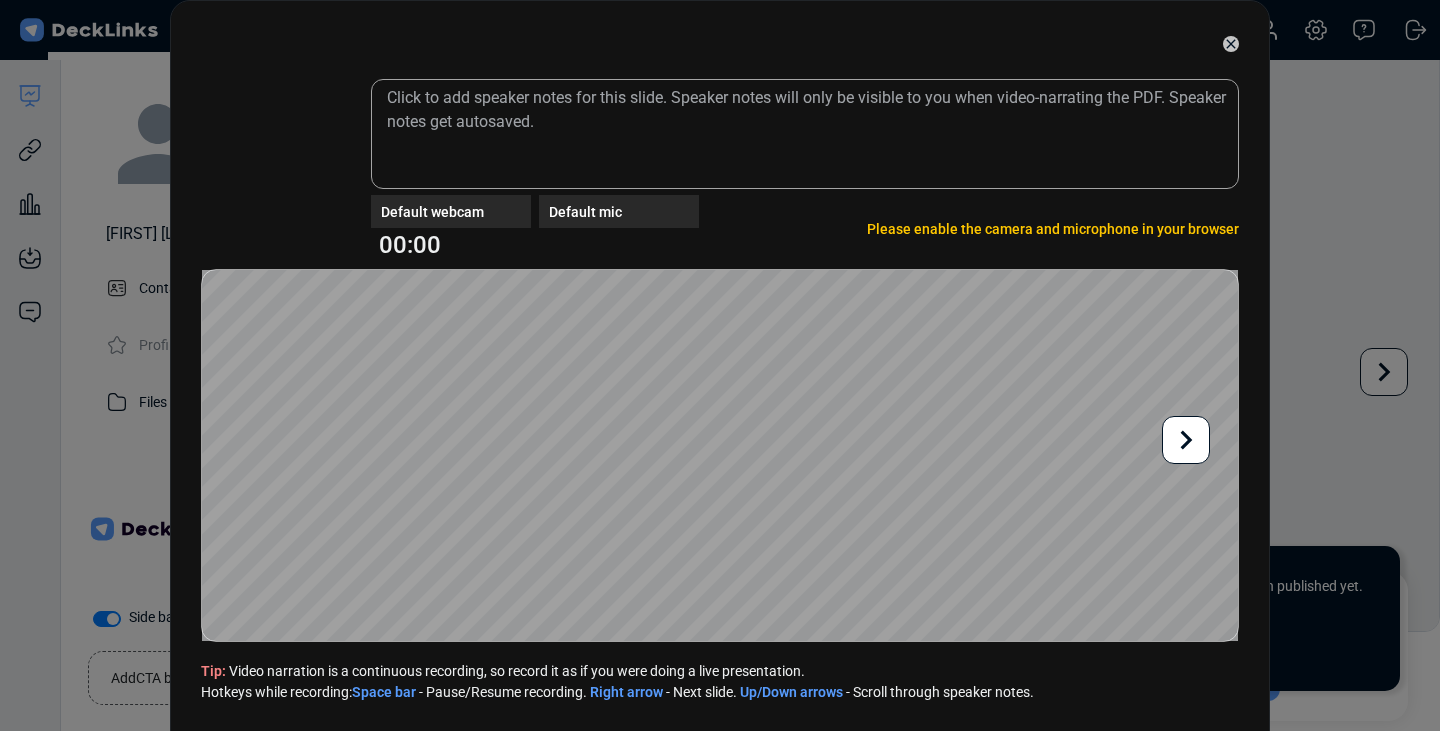 click 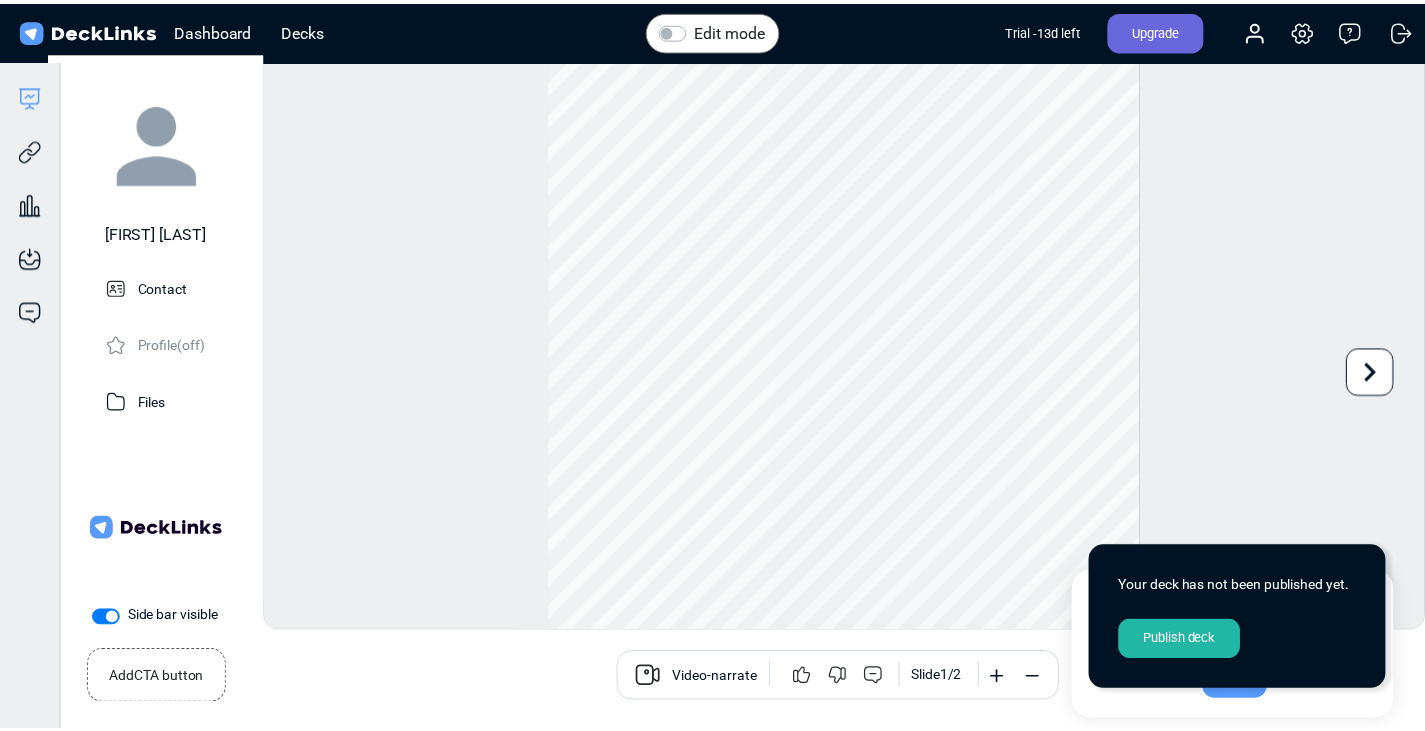 scroll, scrollTop: 176, scrollLeft: 0, axis: vertical 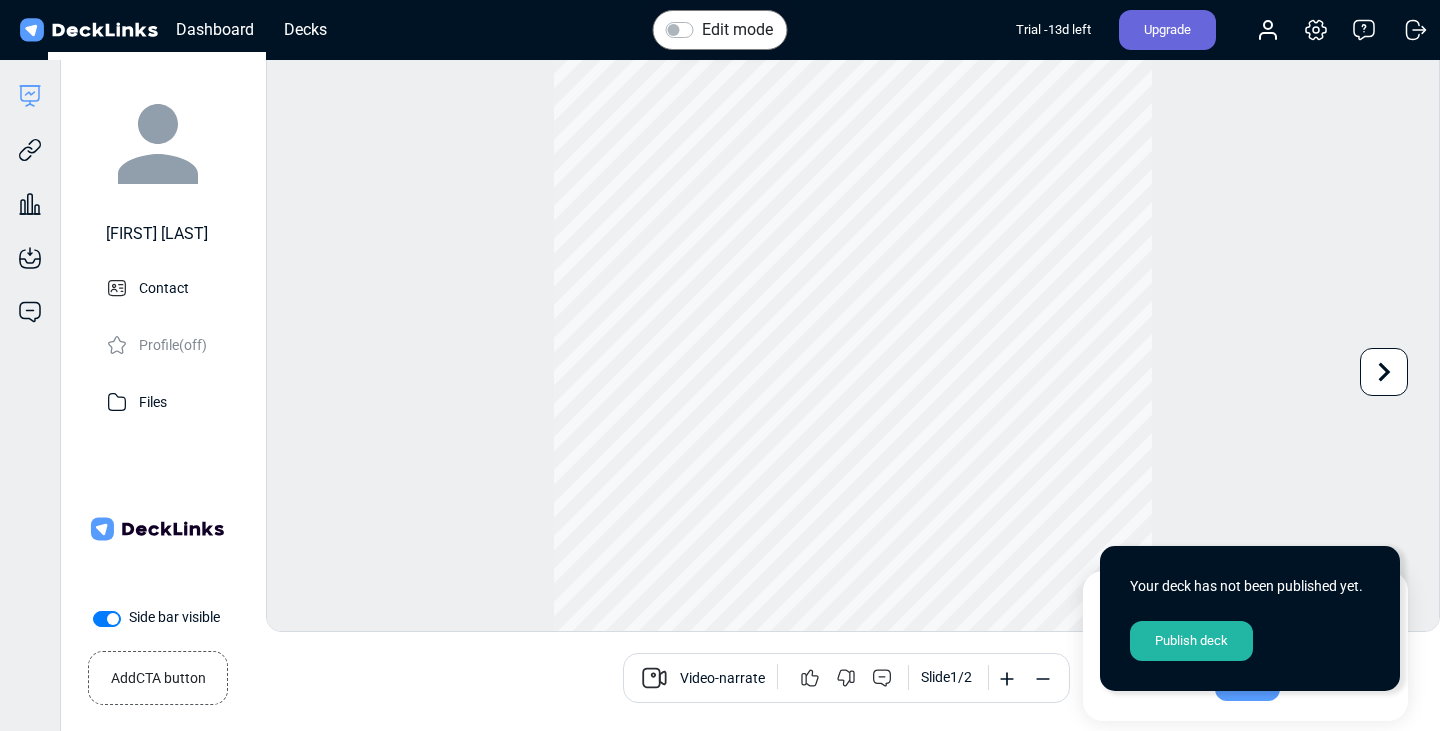 click on "Publish deck" at bounding box center (1191, 641) 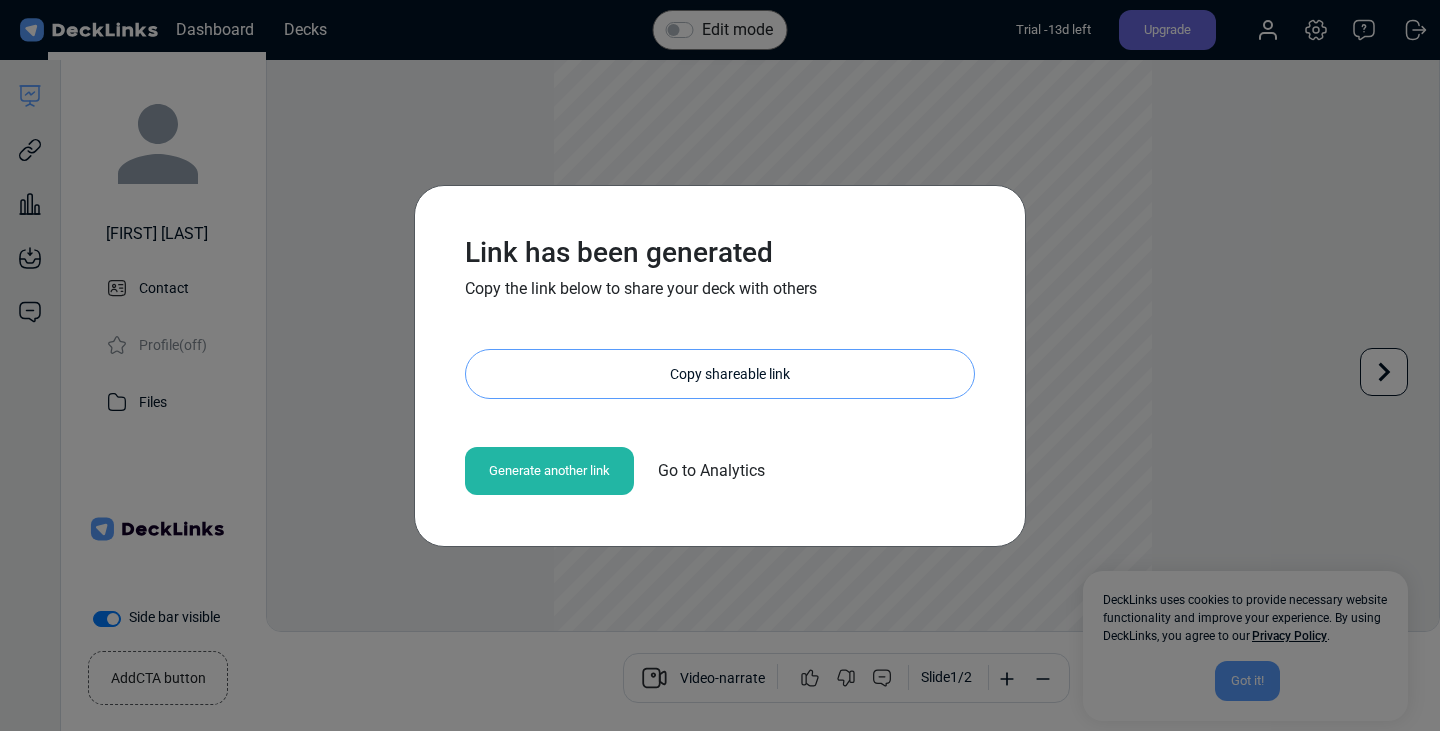 click on "Copy shareable link" at bounding box center (730, 374) 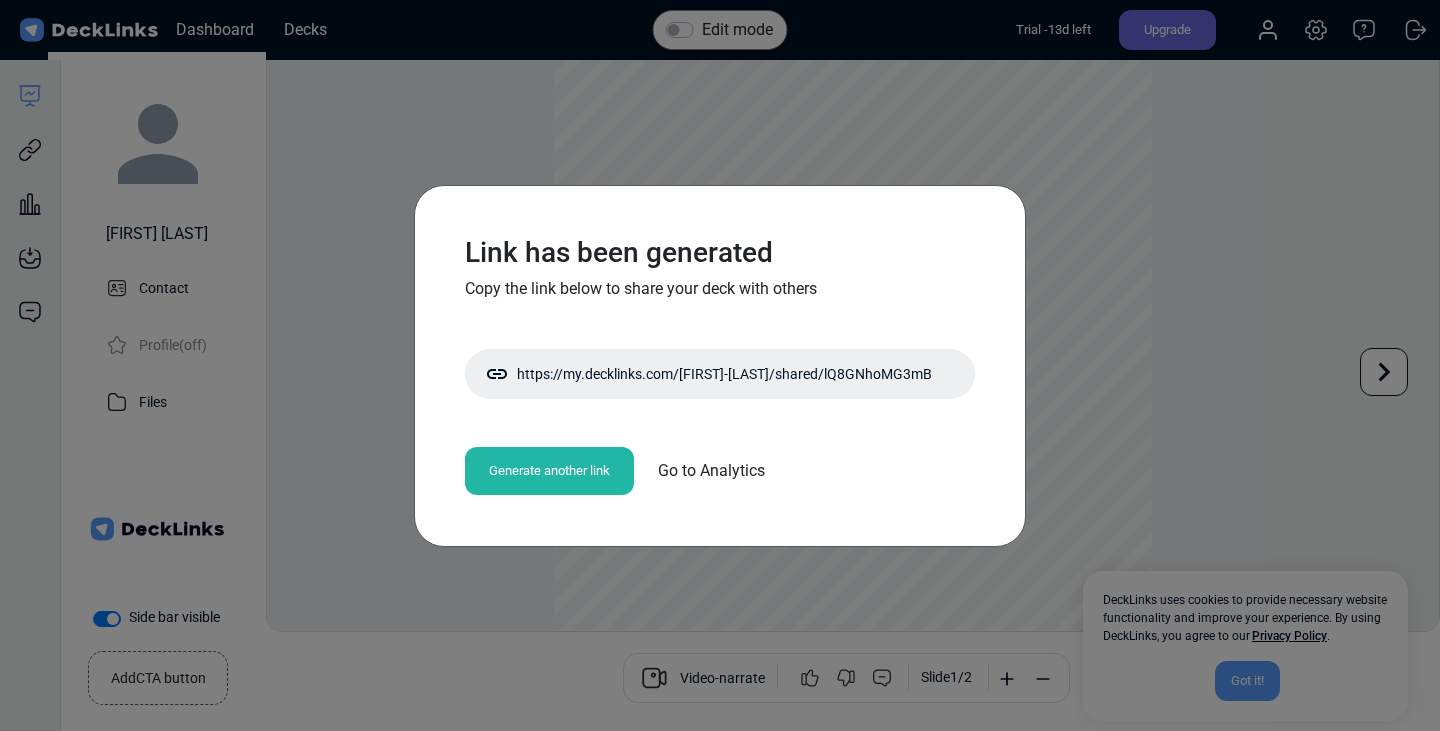 click on "Generate another link" at bounding box center [549, 471] 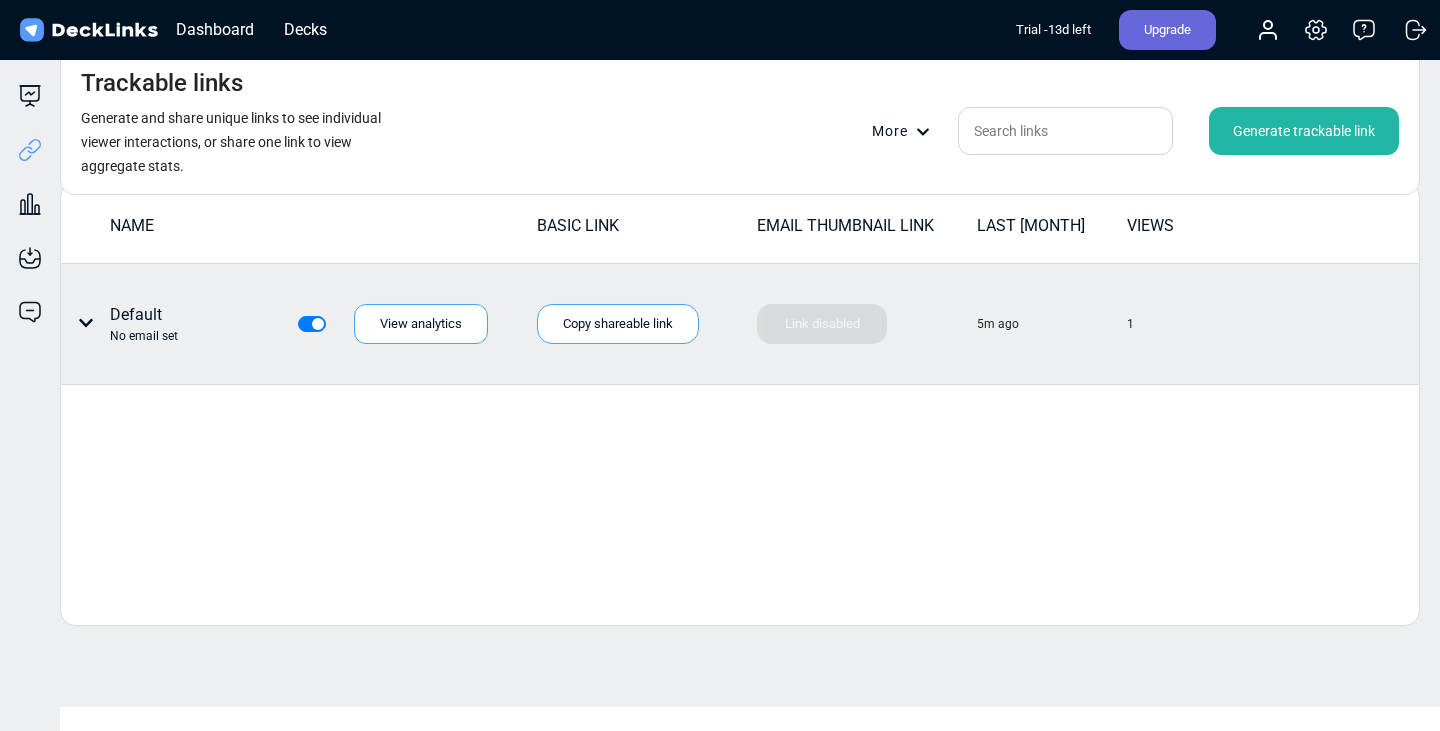 drag, startPoint x: 68, startPoint y: 317, endPoint x: 80, endPoint y: 325, distance: 14.422205 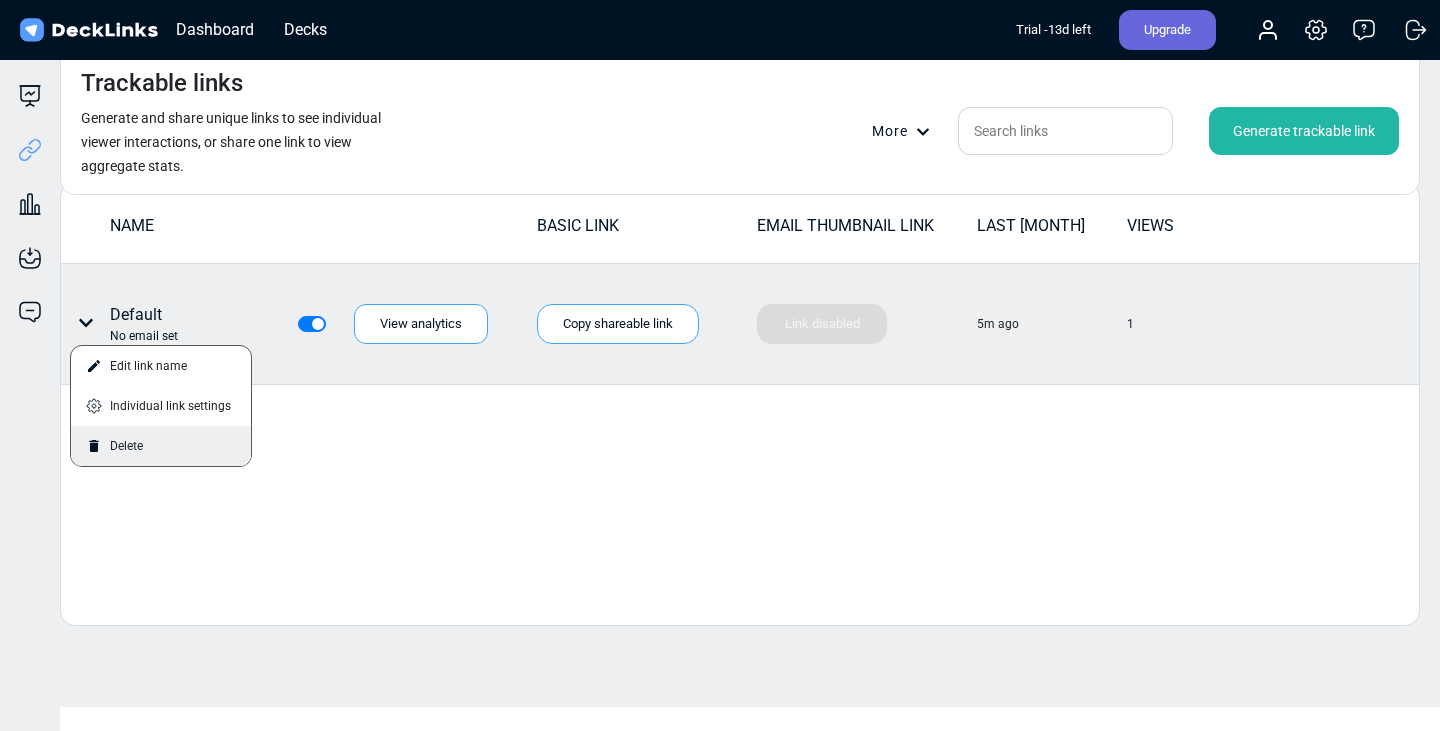 click on "Delete" at bounding box center (161, 446) 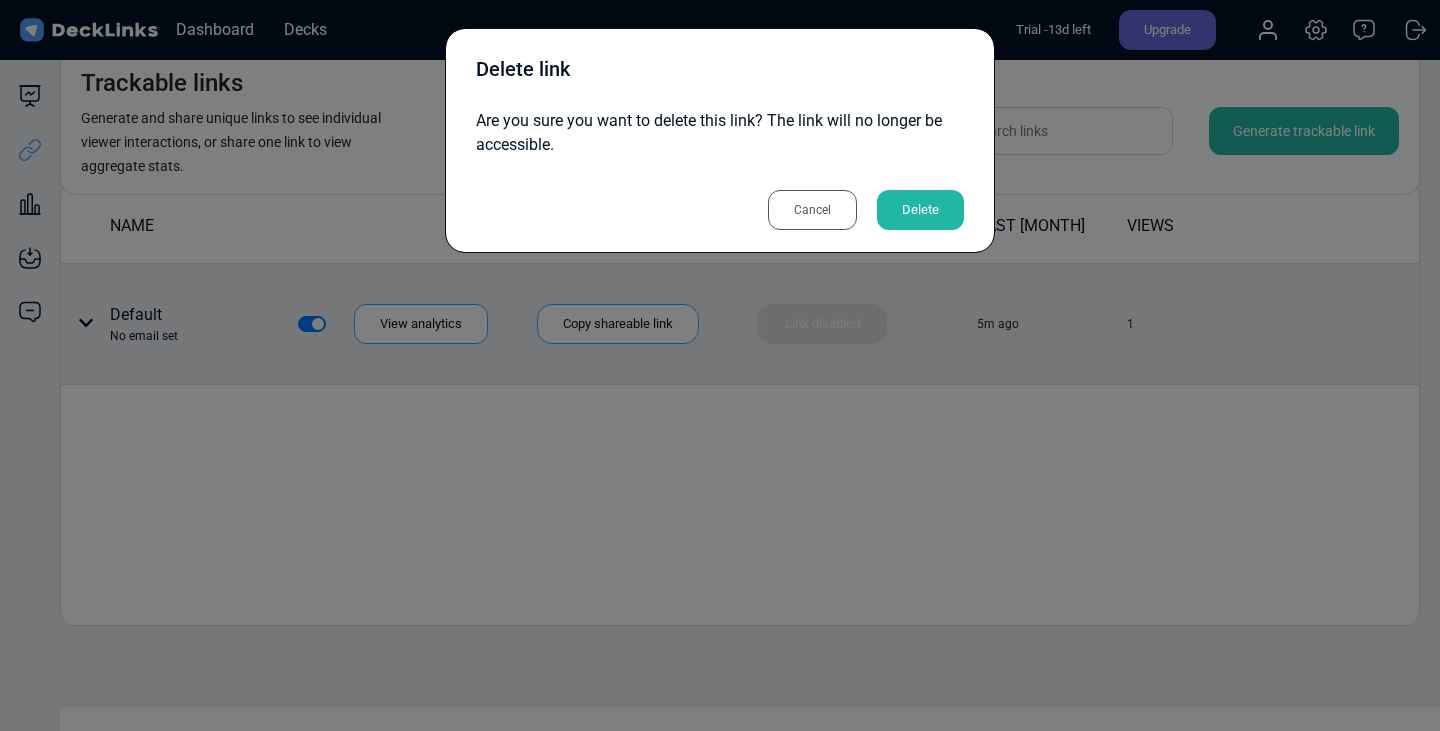 click on "Delete" at bounding box center (920, 210) 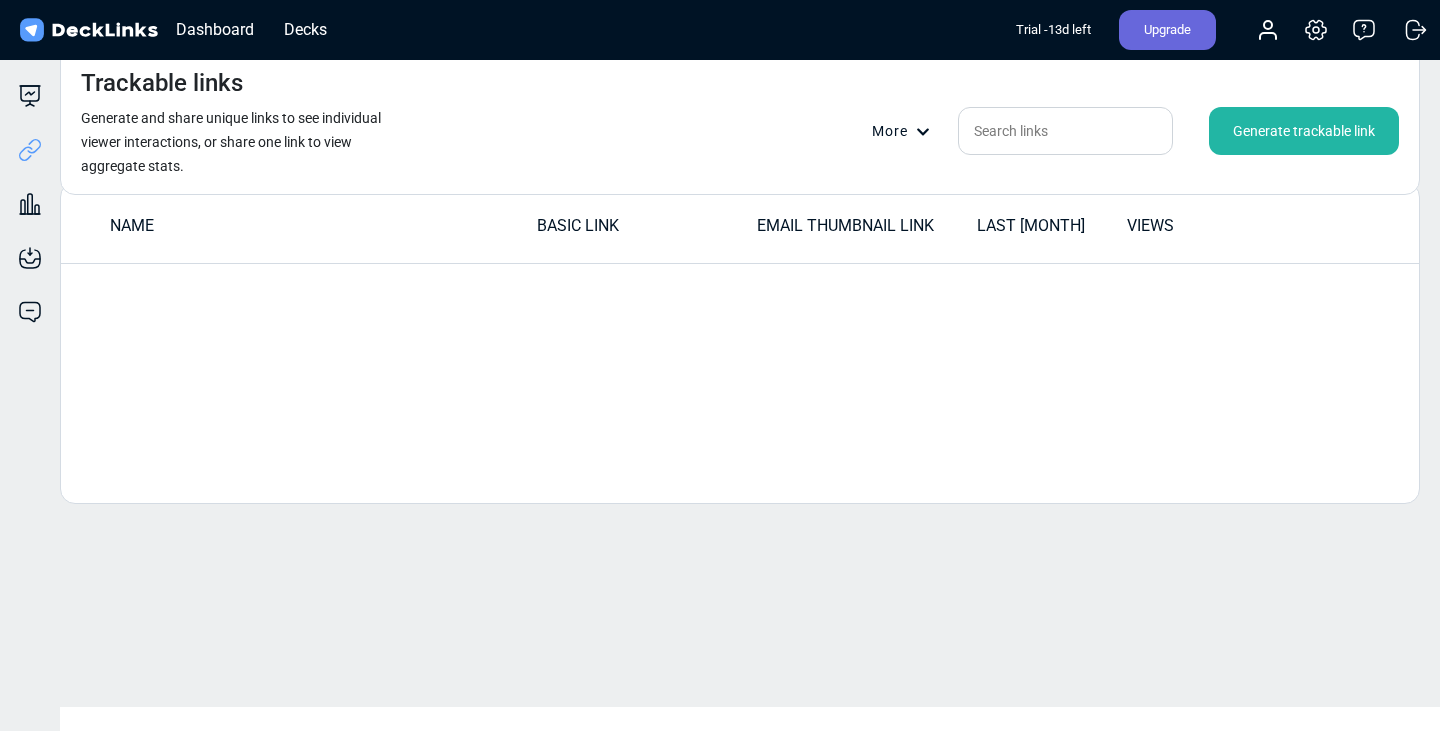 click on "Generate trackable link" at bounding box center (1304, 131) 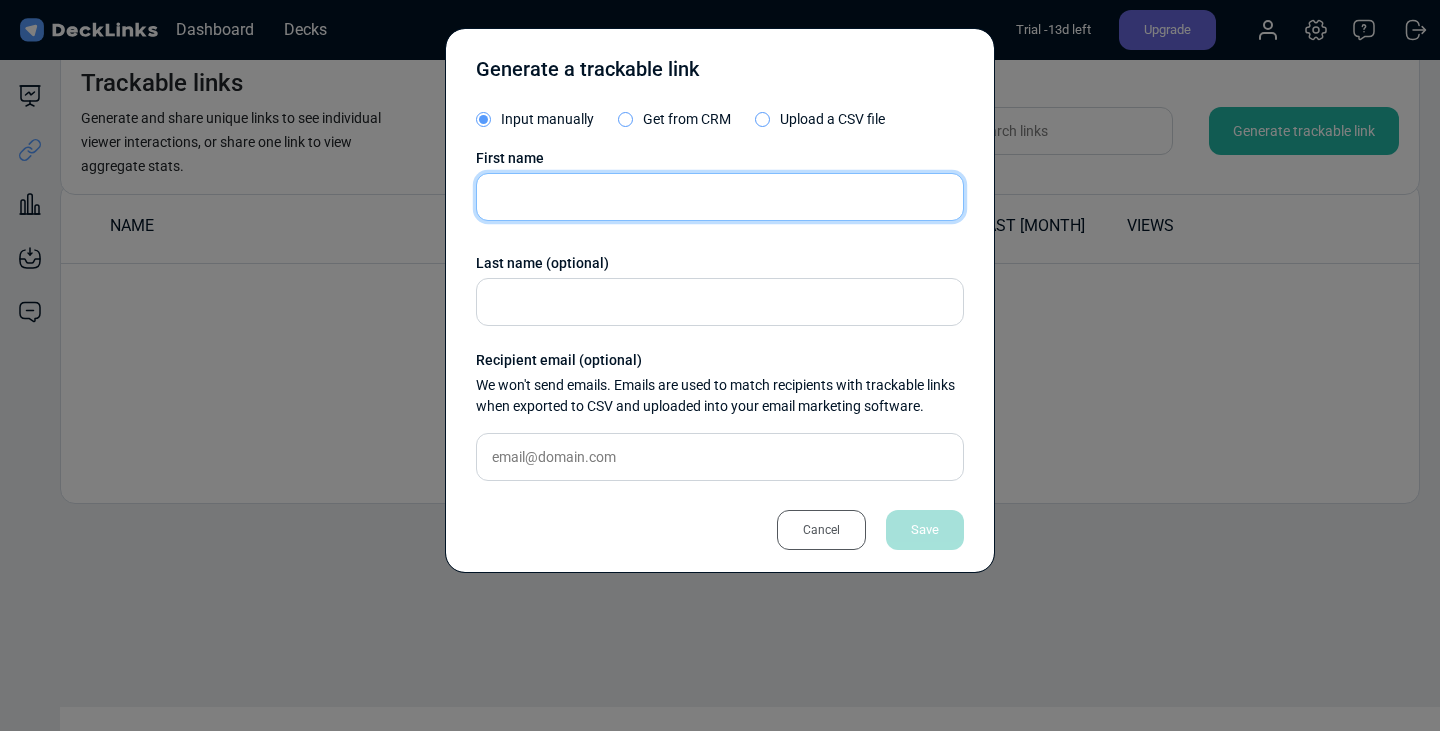 click at bounding box center [720, 197] 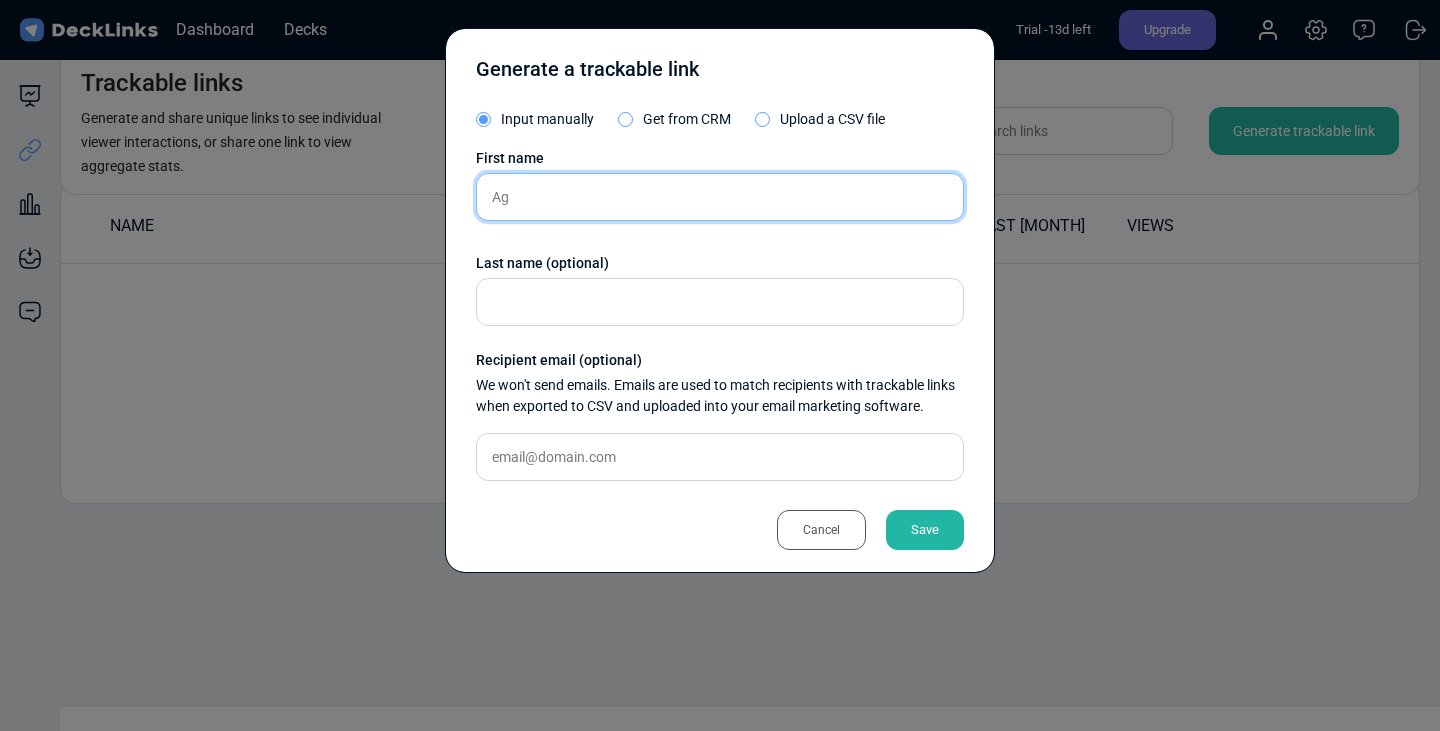 type on "A" 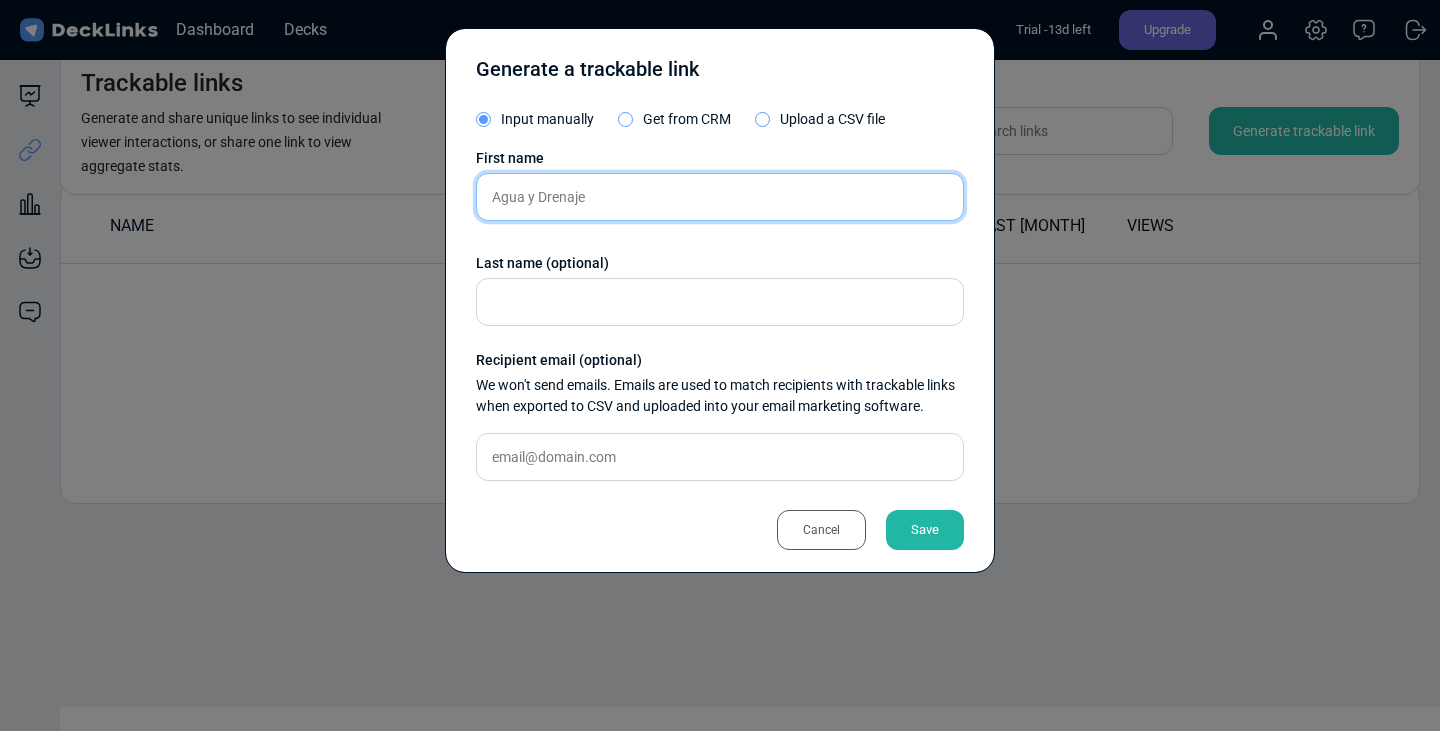 type on "Agua y Drenaje" 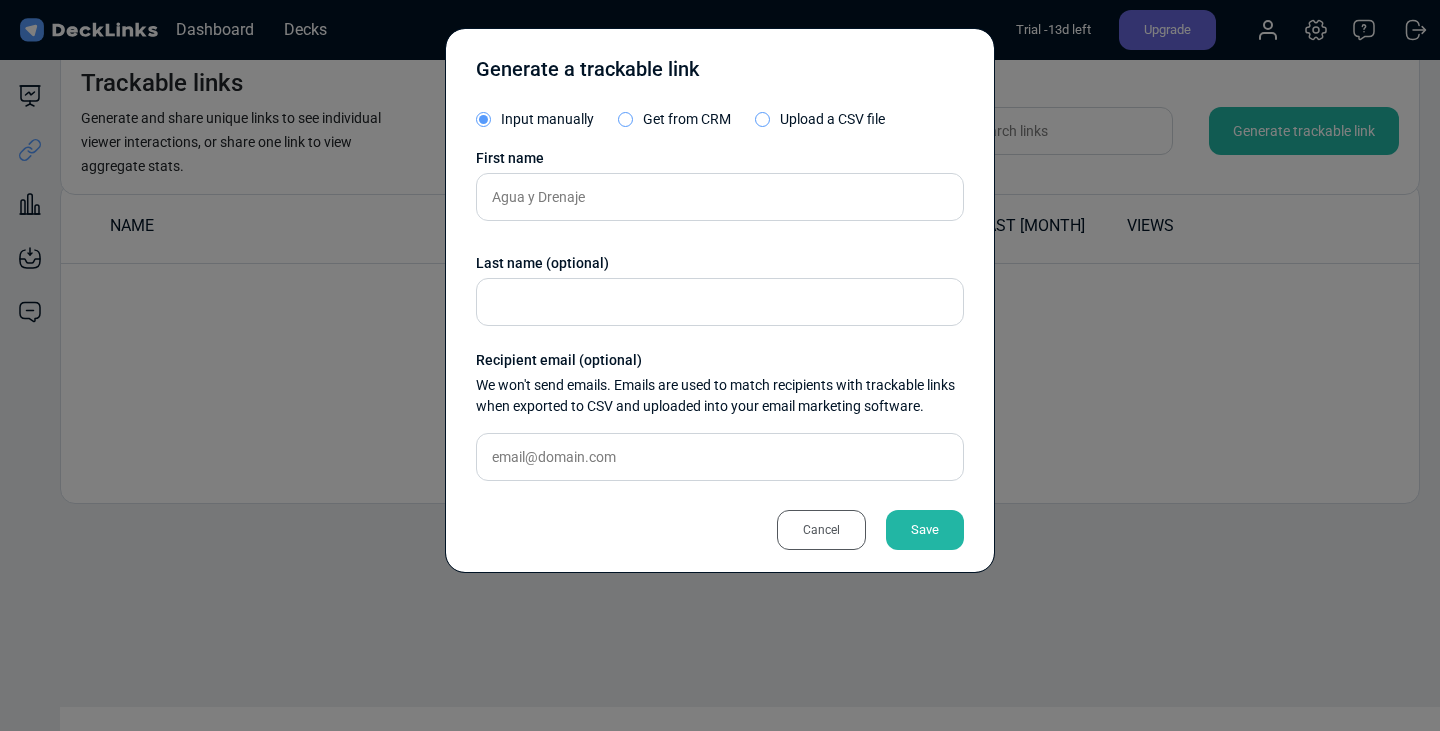 click on "Cancel" at bounding box center (821, 530) 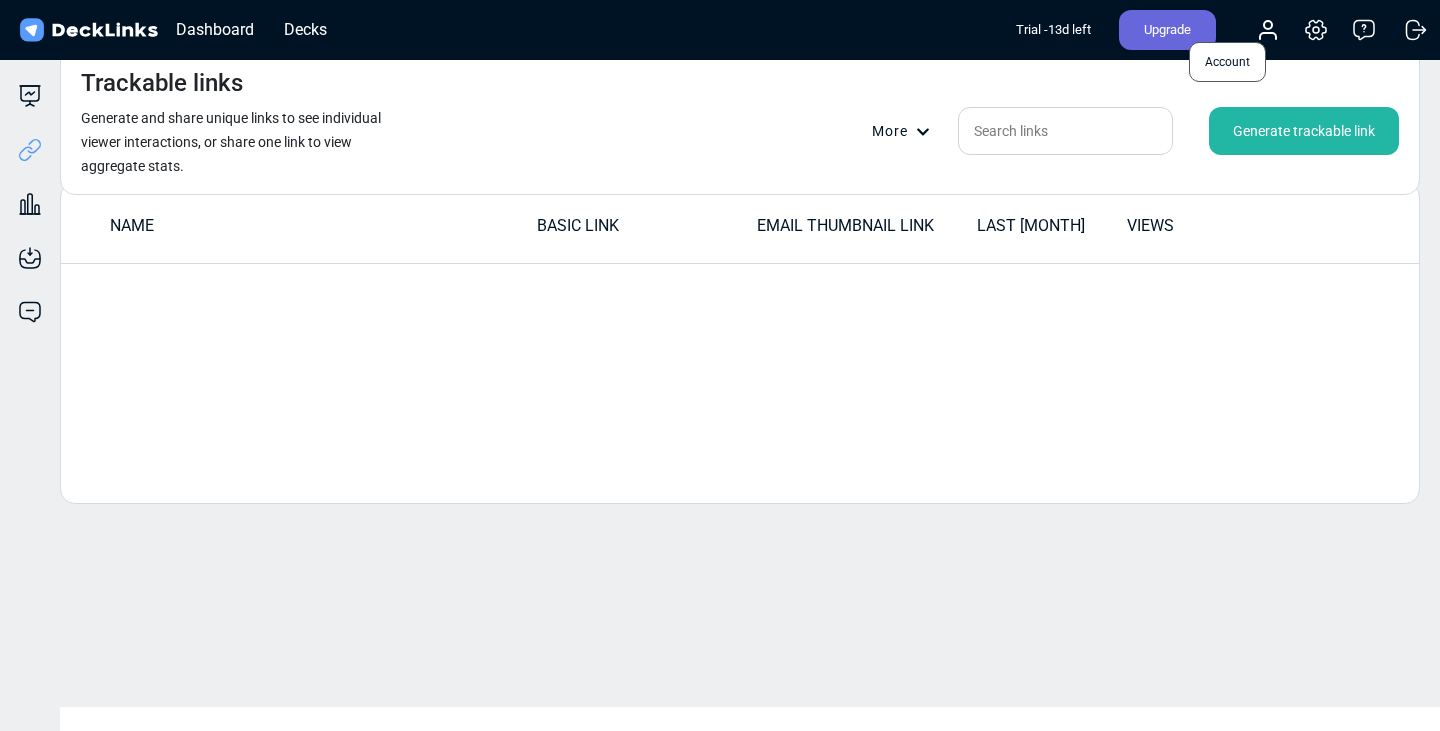 click 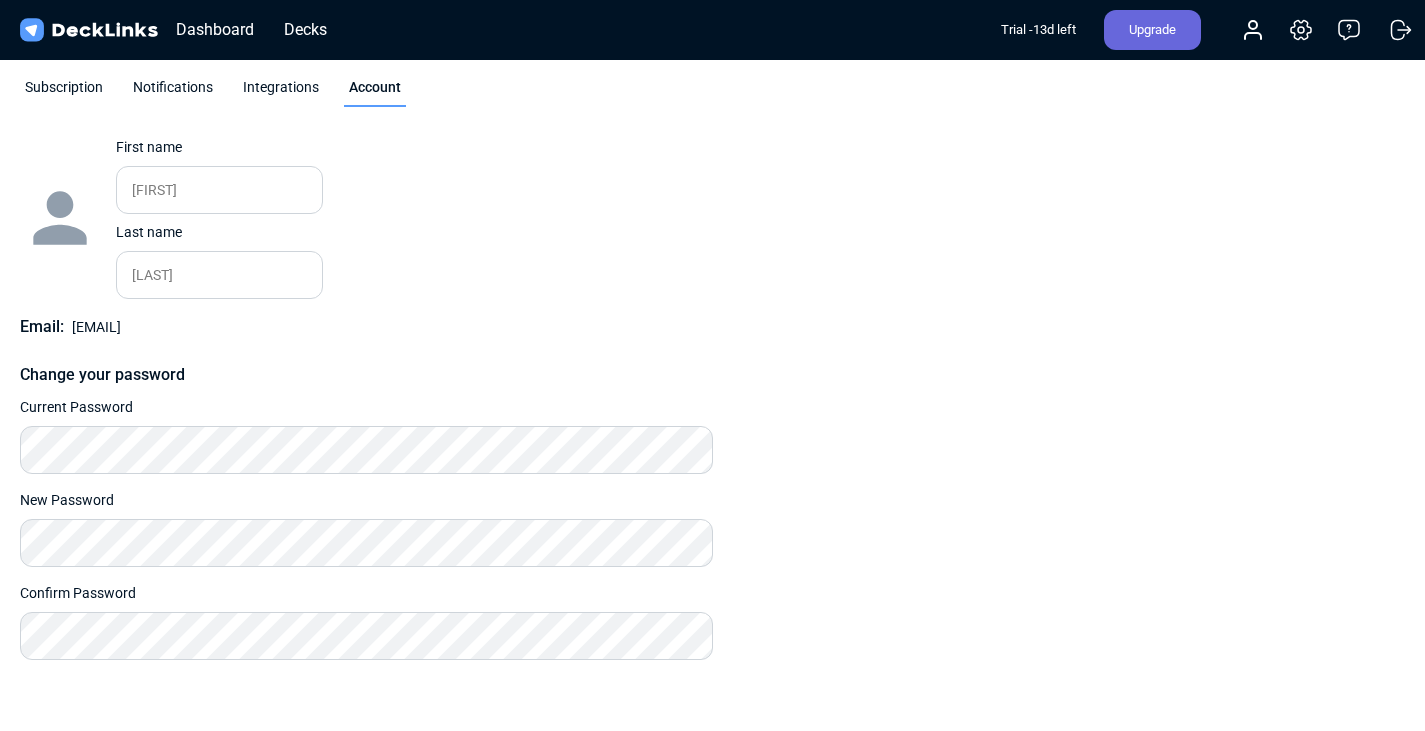 scroll, scrollTop: 0, scrollLeft: 0, axis: both 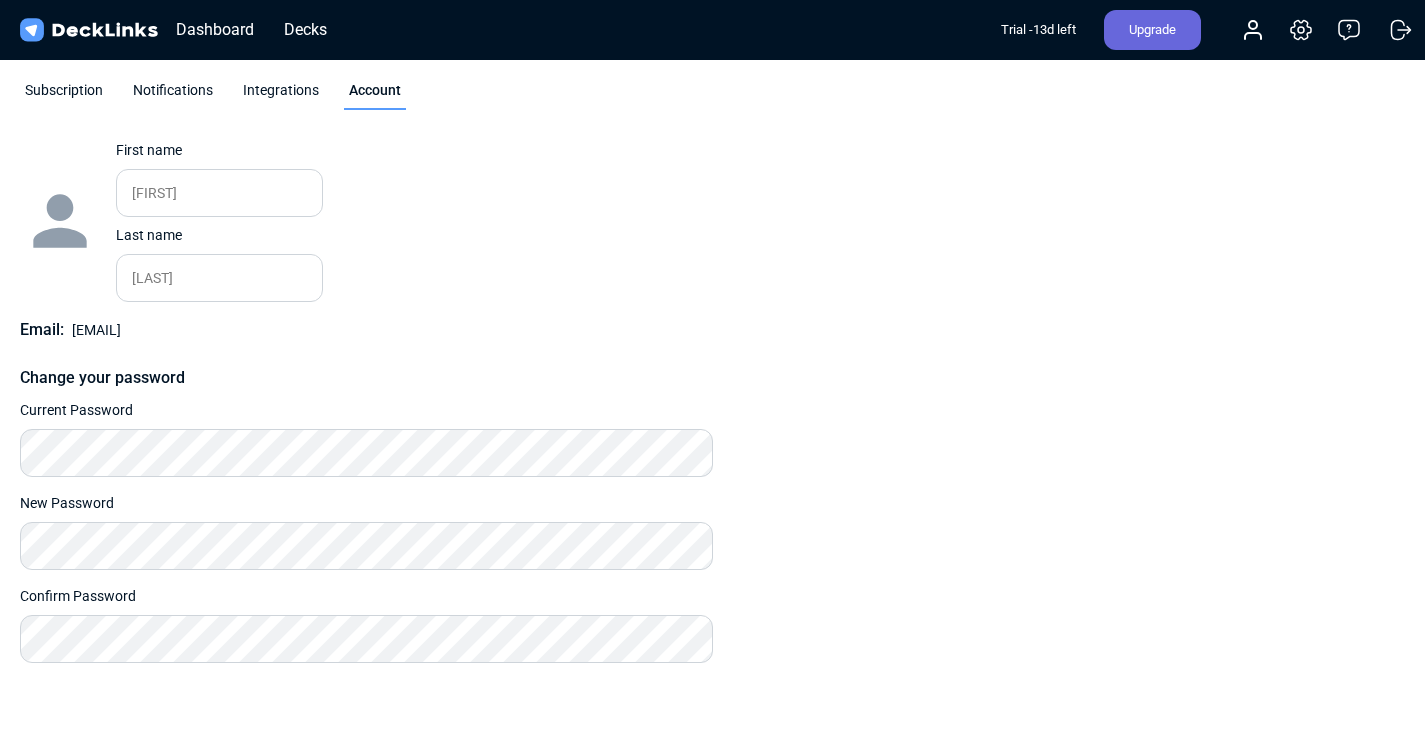 click at bounding box center [88, 30] 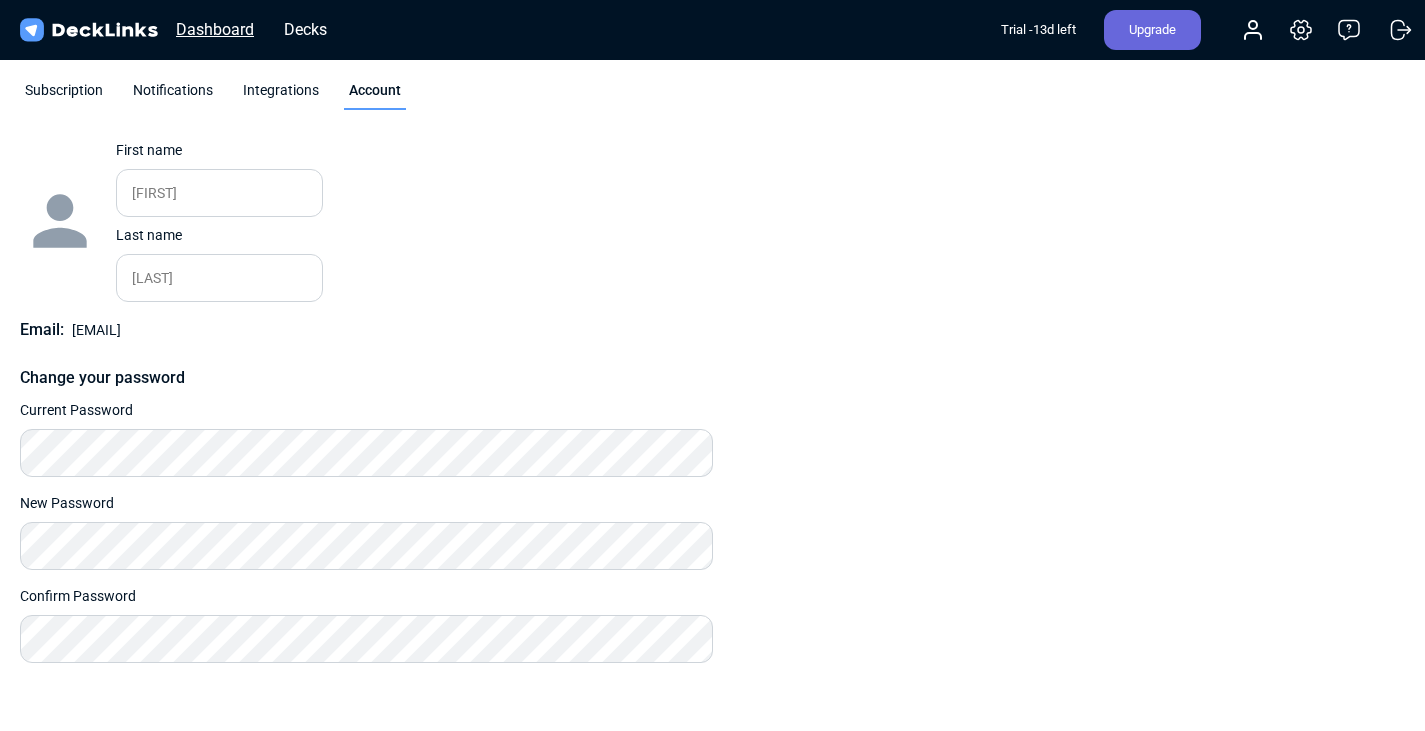 click on "Dashboard" at bounding box center (215, 29) 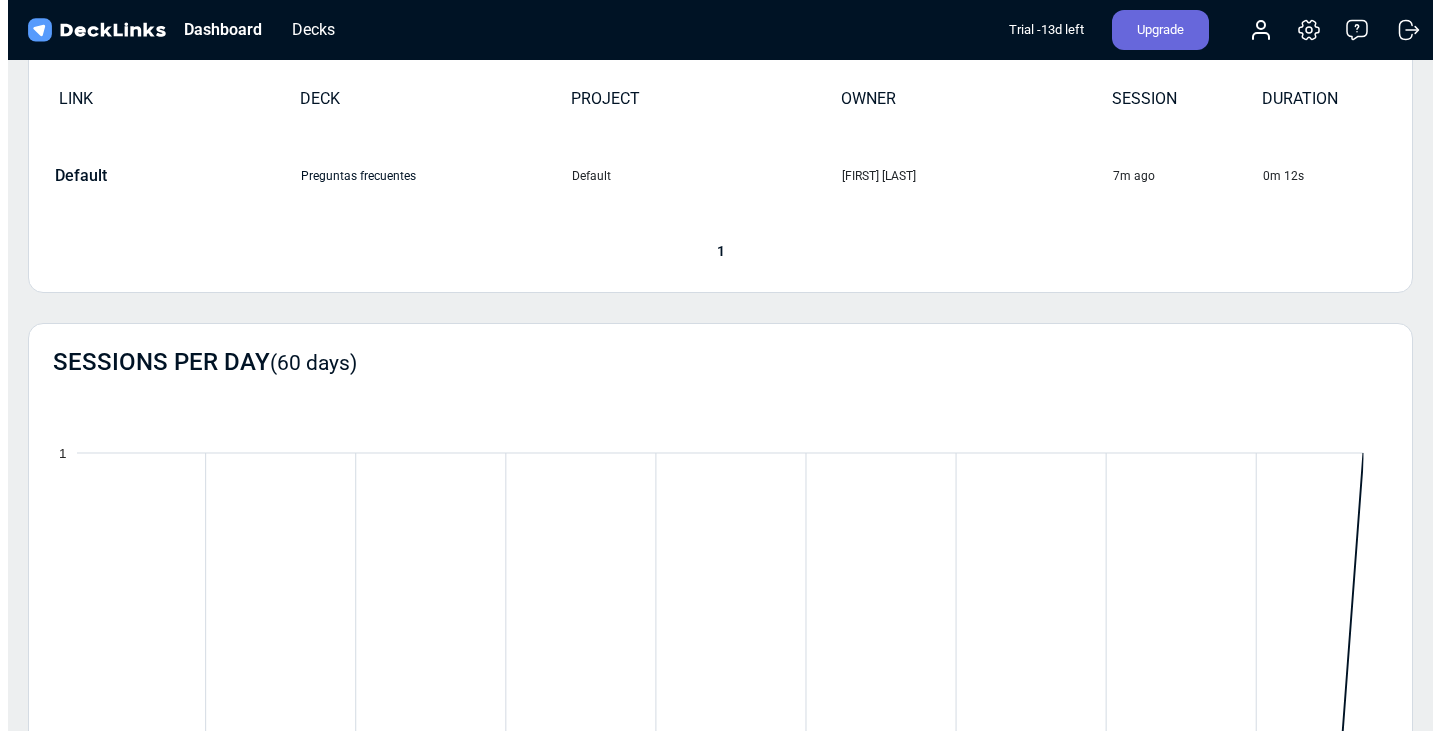scroll, scrollTop: 0, scrollLeft: 0, axis: both 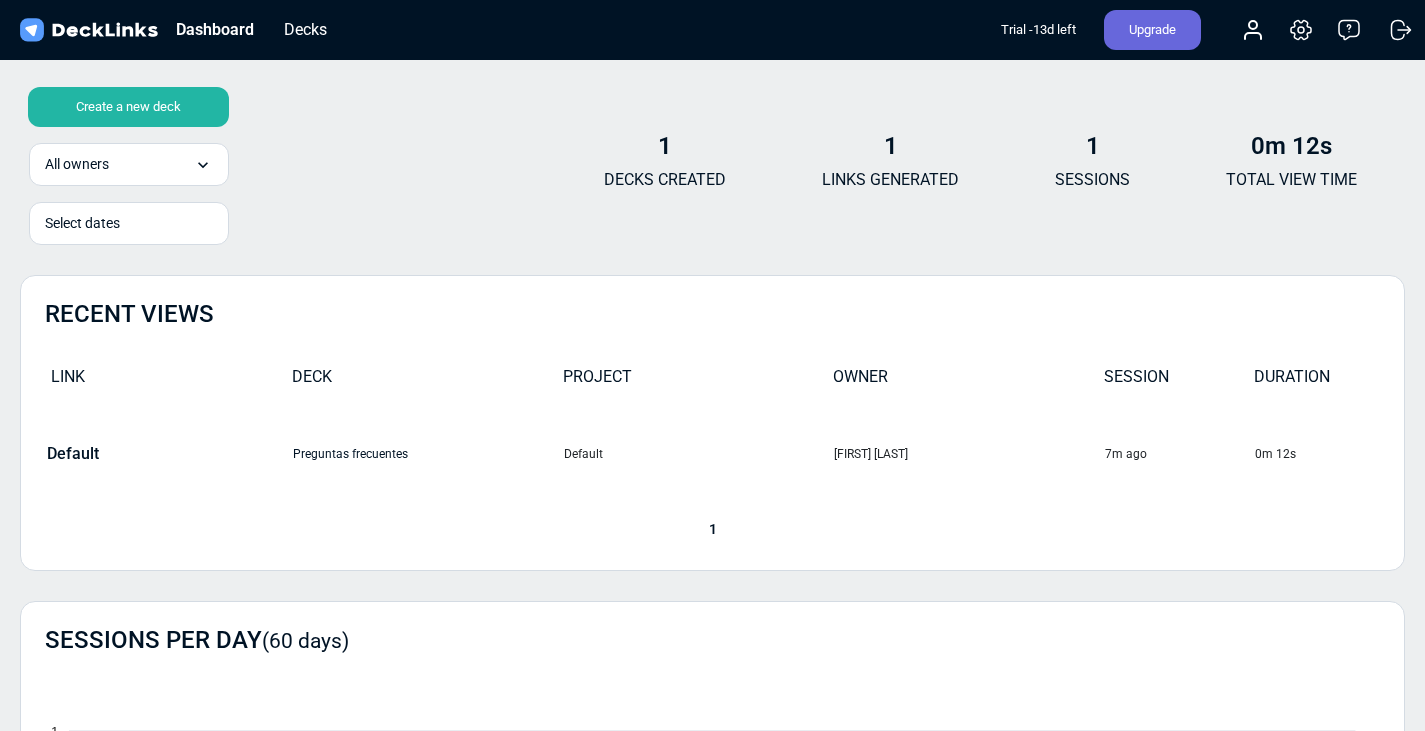 click on "Create a new deck" at bounding box center [128, 107] 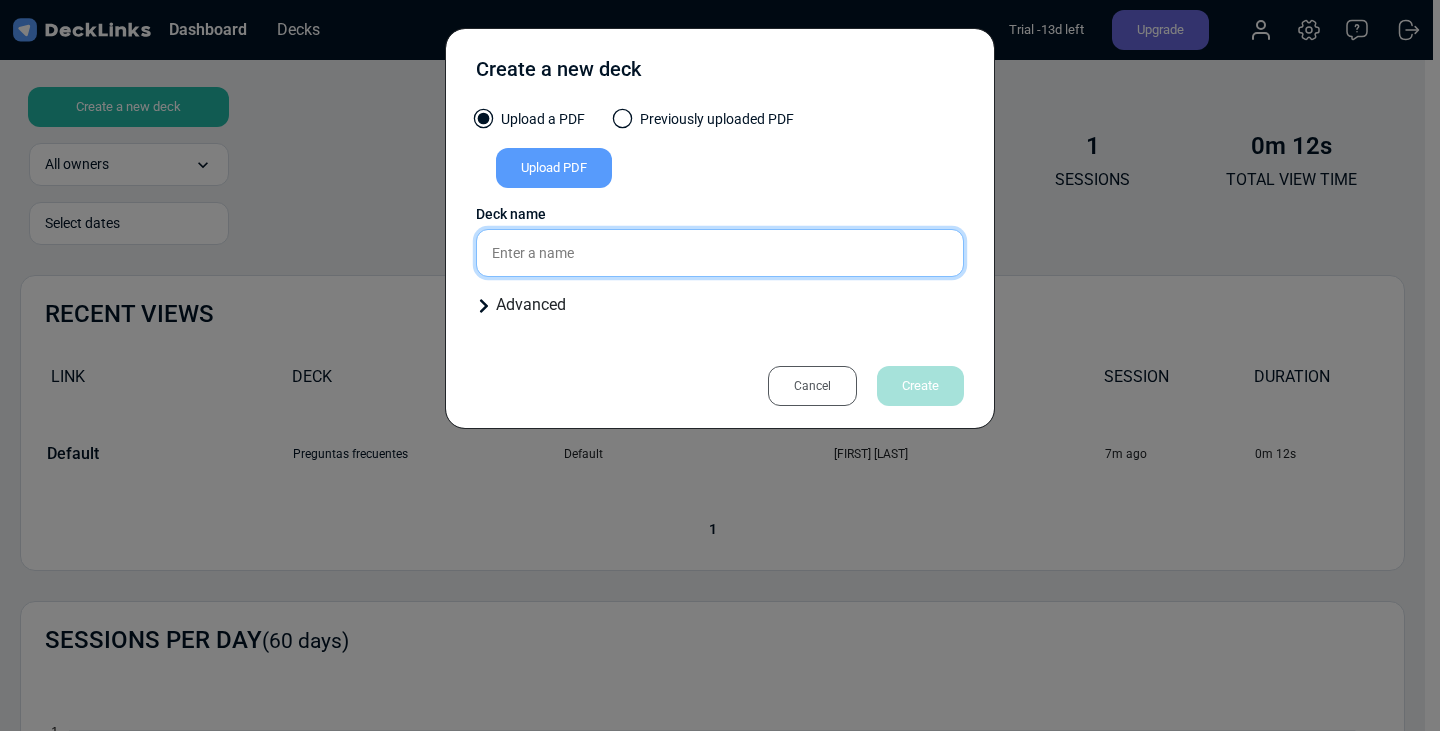 click at bounding box center (720, 253) 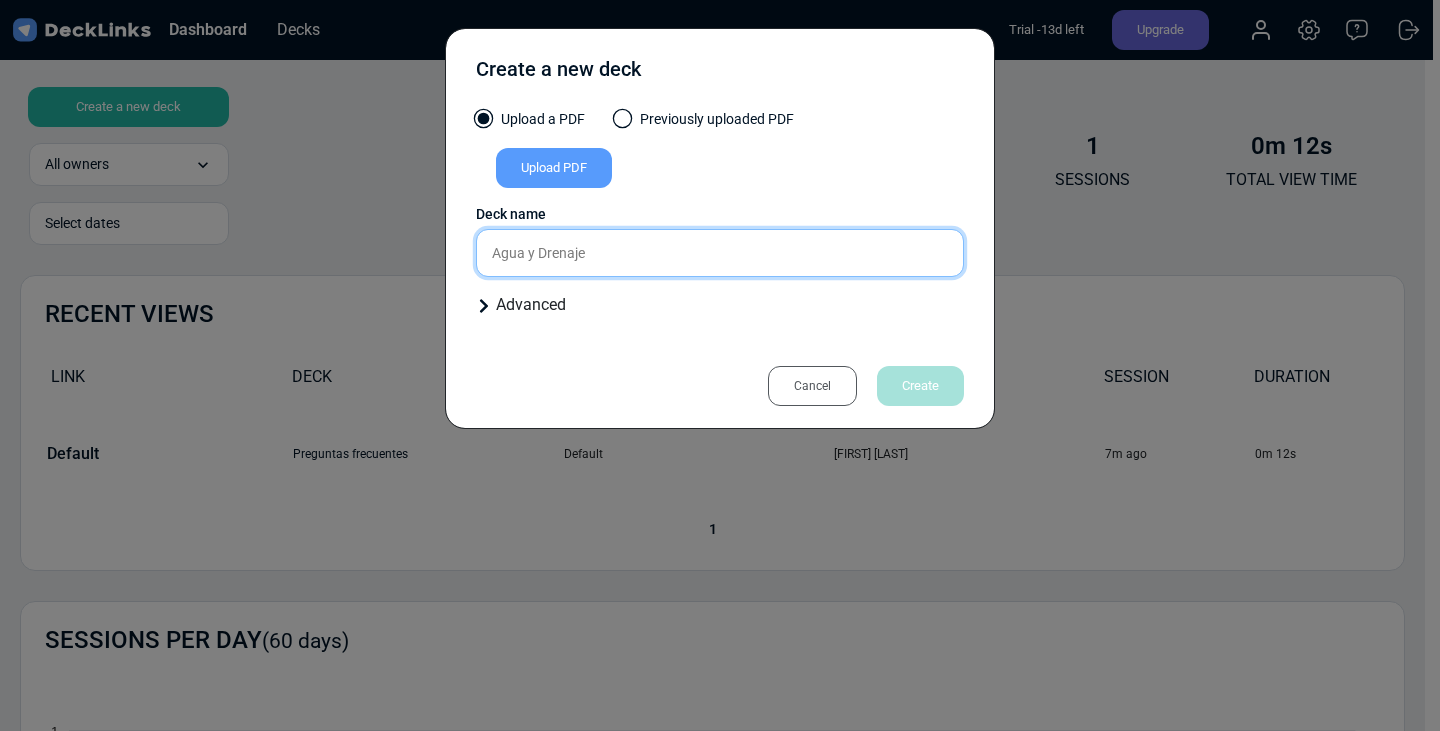 type on "Agua y Drenaje" 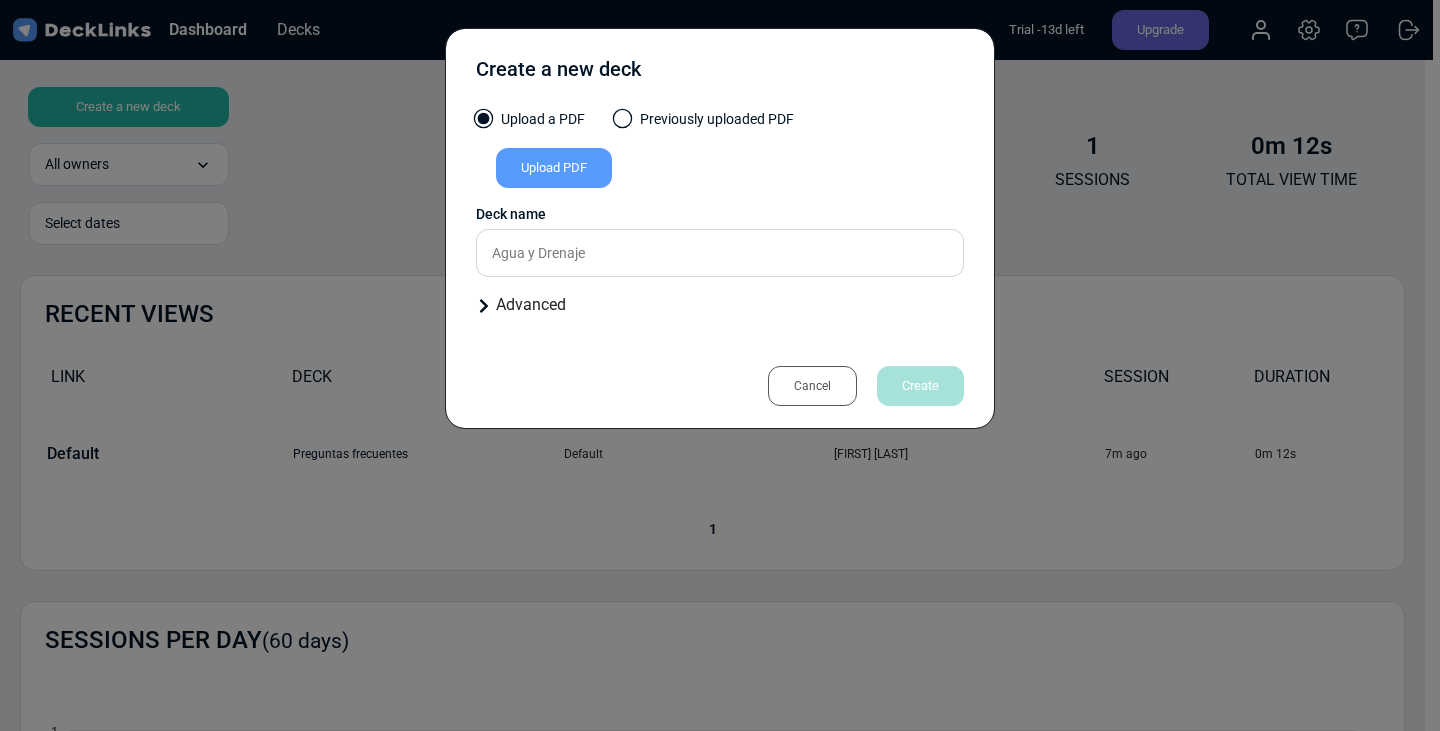 click on "Upload PDF" at bounding box center (554, 168) 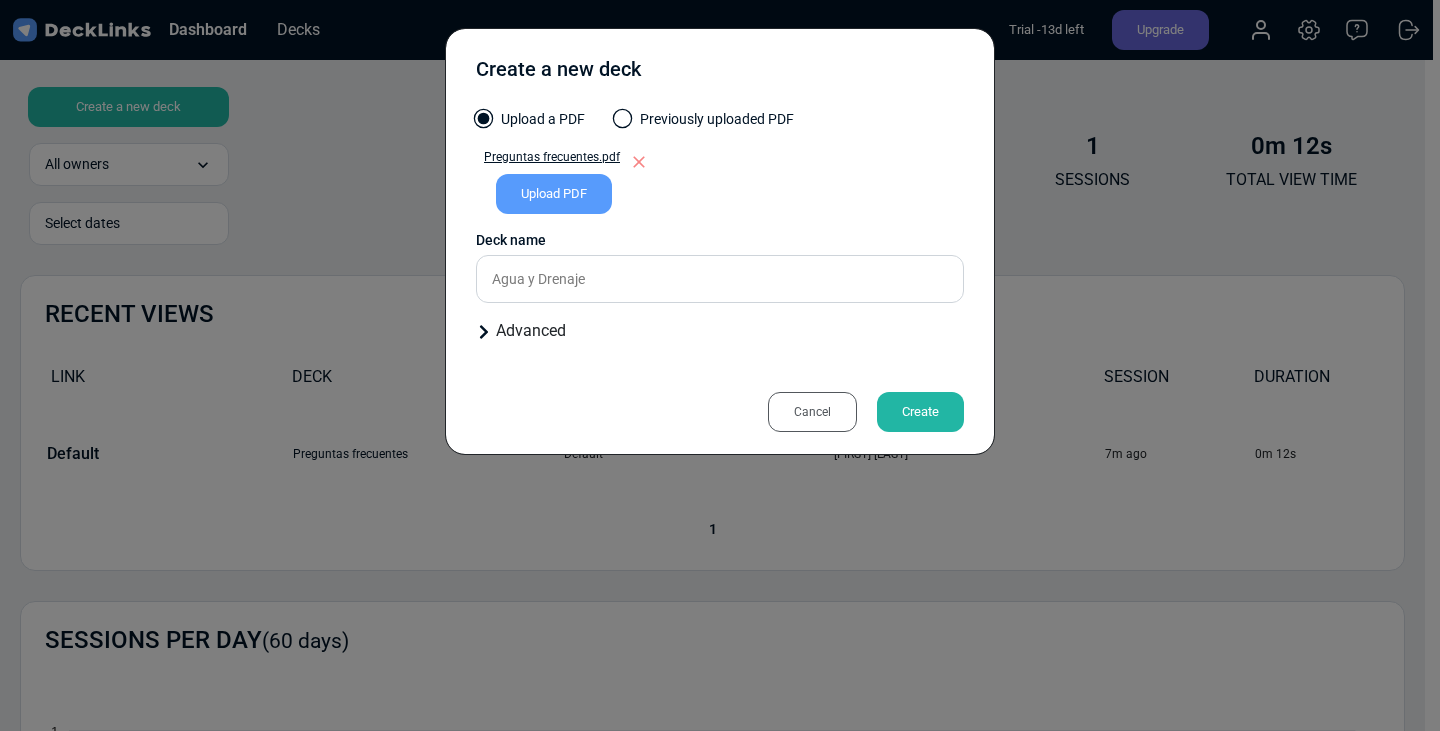 click on "Create" at bounding box center (920, 412) 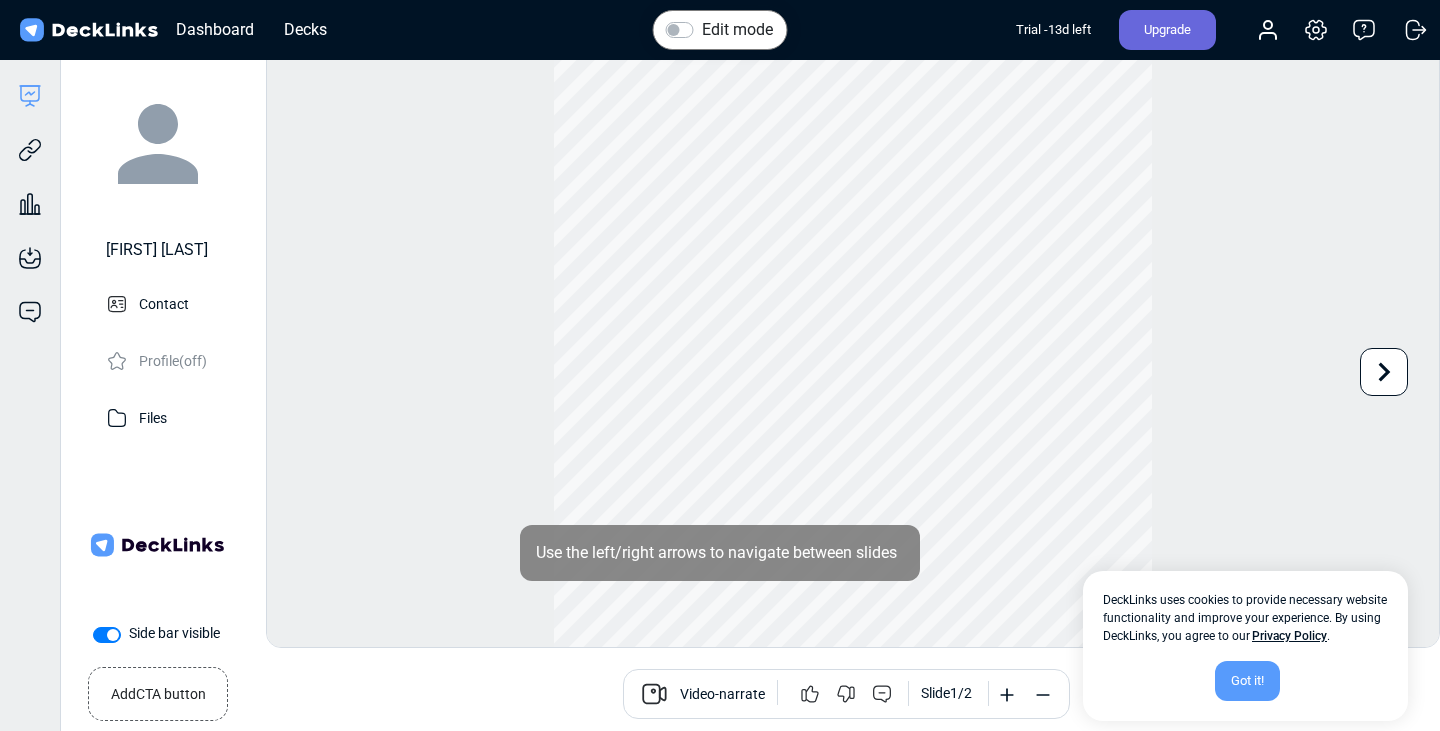 click on "Got it!" at bounding box center (1247, 681) 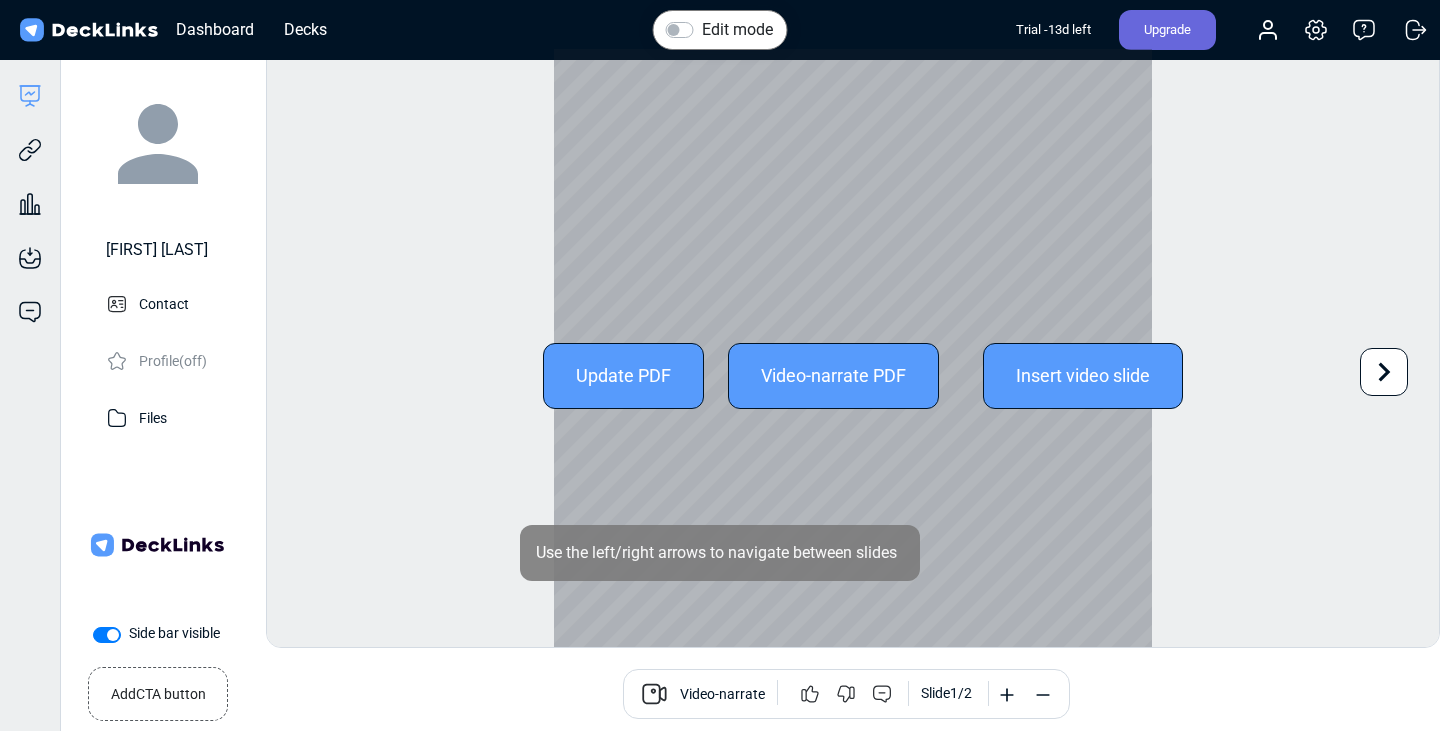 click on "Update PDF" at bounding box center [623, 376] 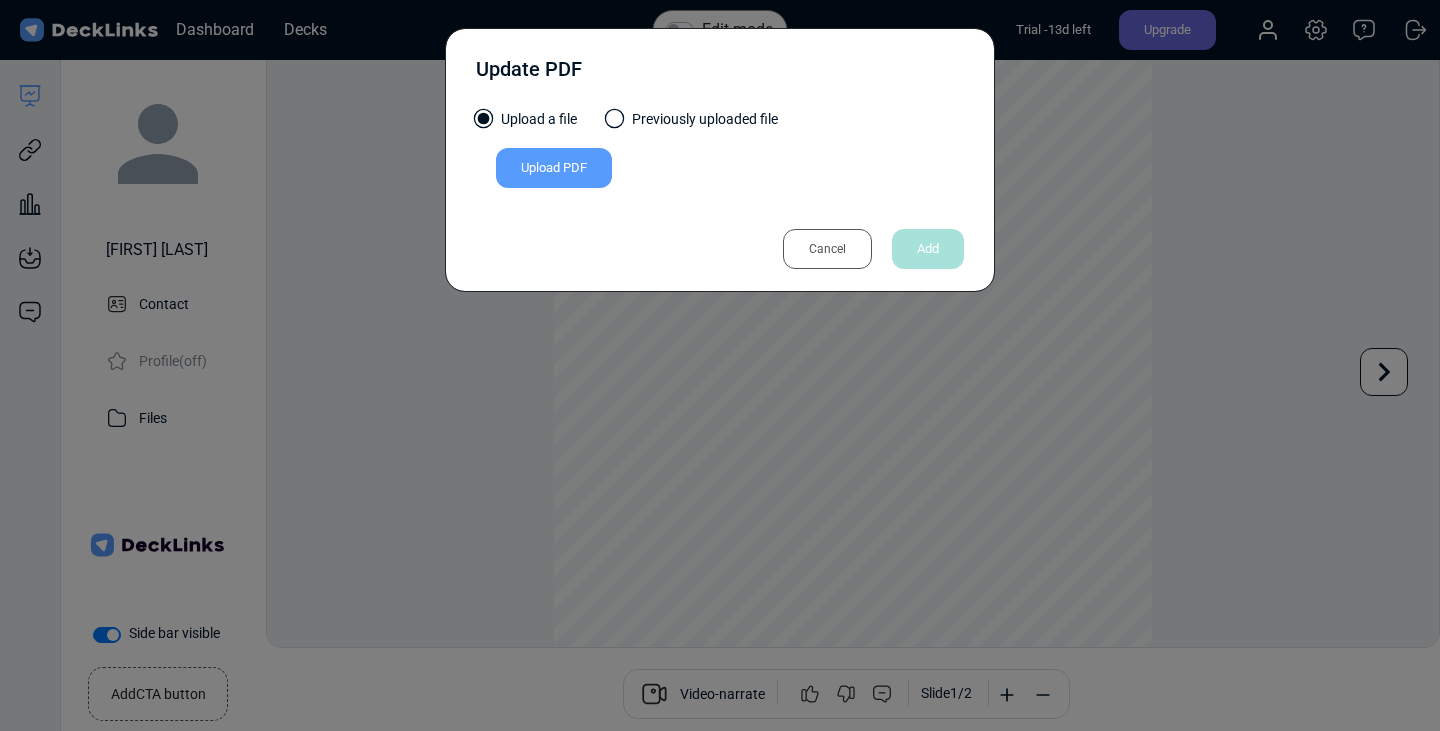 click on "Cancel Add" at bounding box center [720, 228] 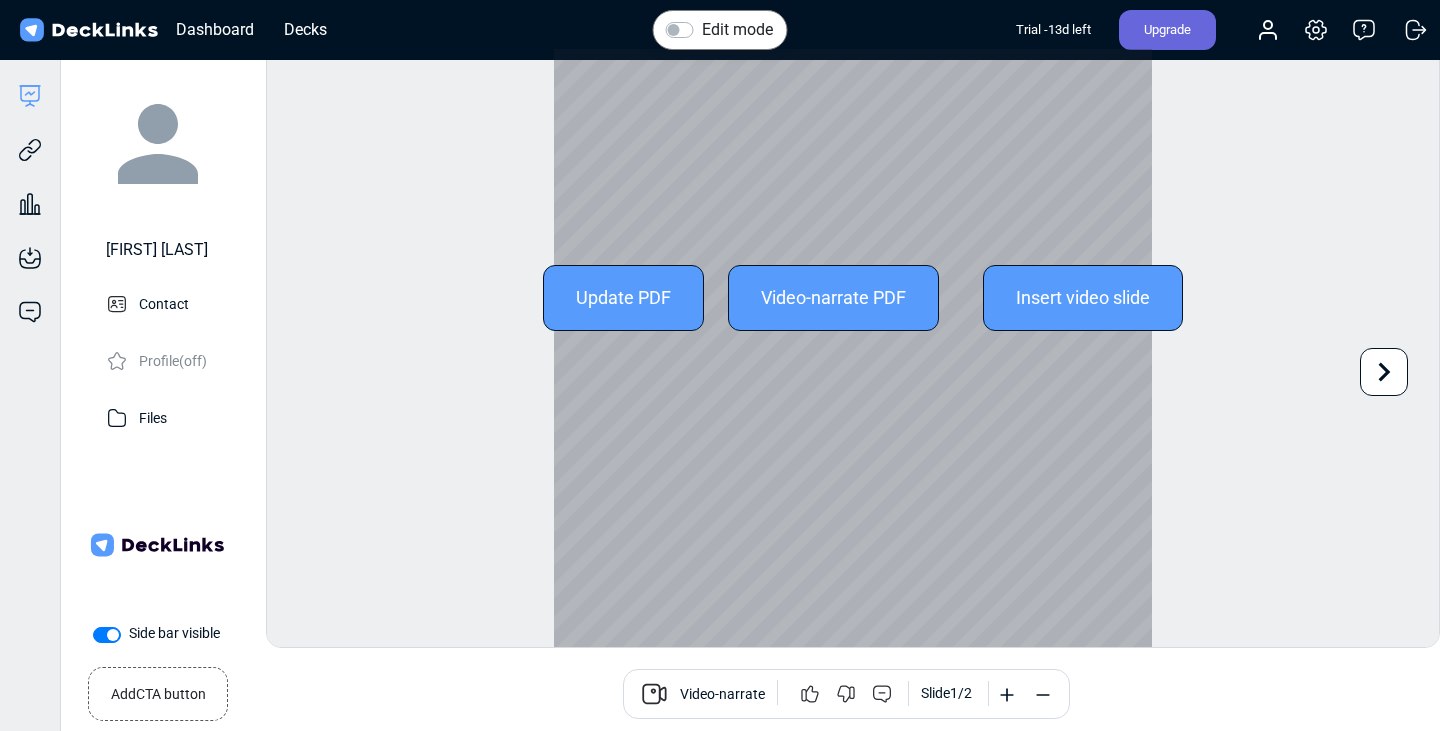 scroll, scrollTop: 176, scrollLeft: 0, axis: vertical 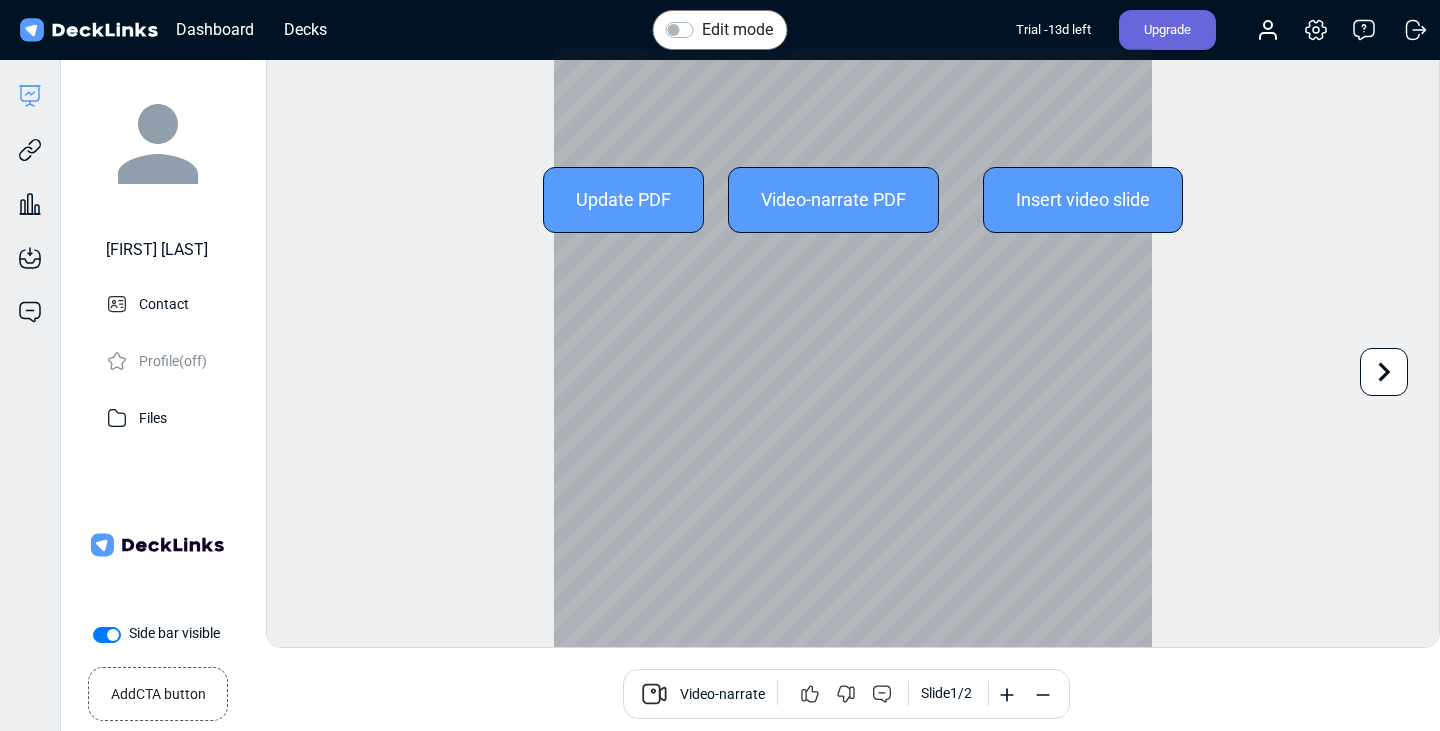 click at bounding box center (853, 260) 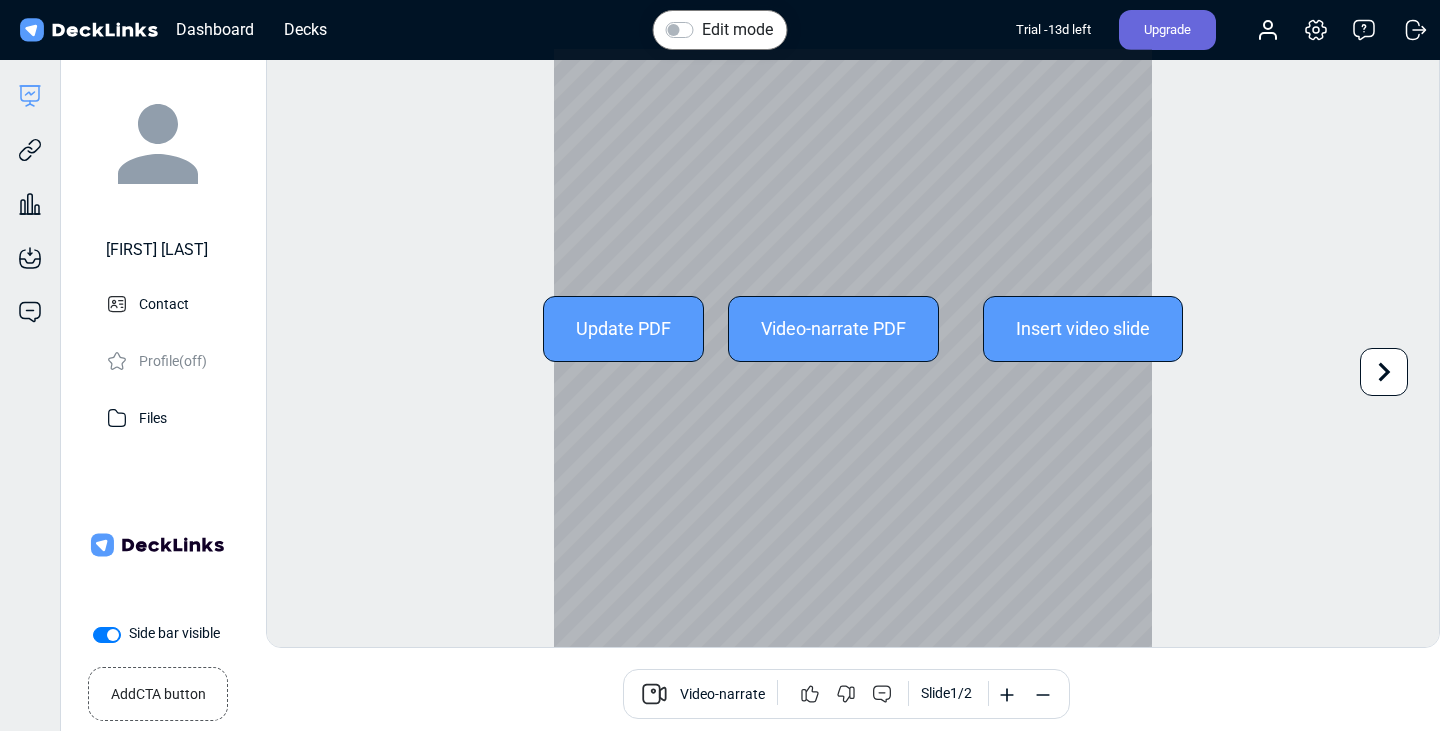 scroll, scrollTop: 0, scrollLeft: 0, axis: both 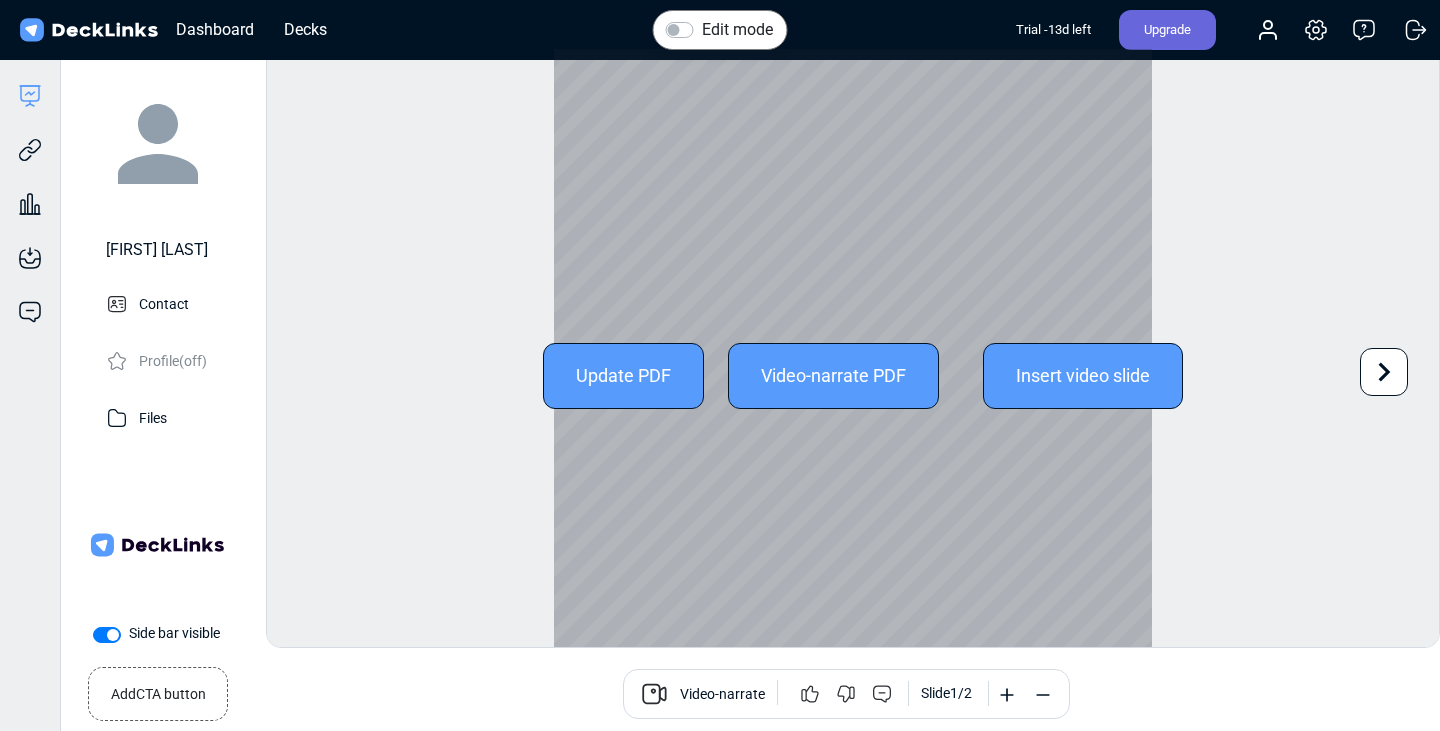 click 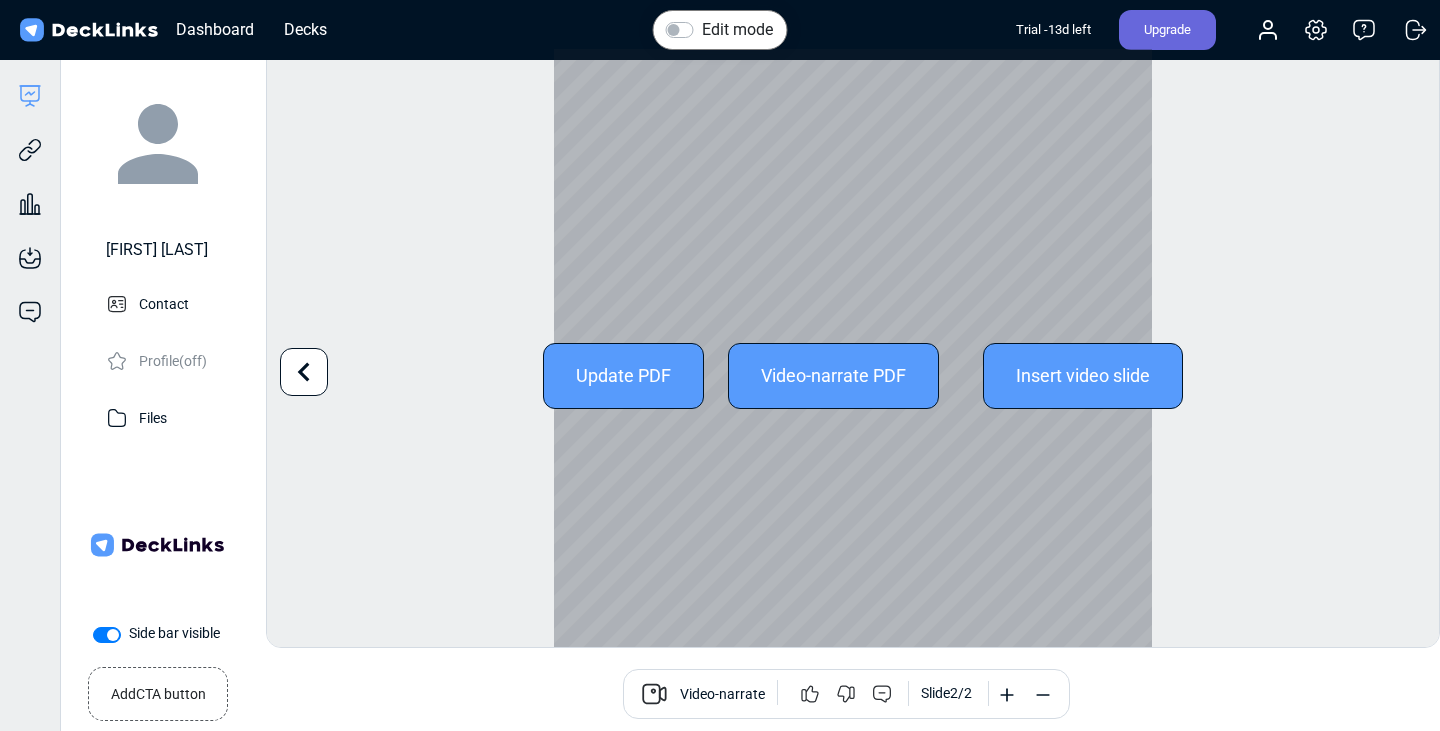 scroll, scrollTop: 176, scrollLeft: 0, axis: vertical 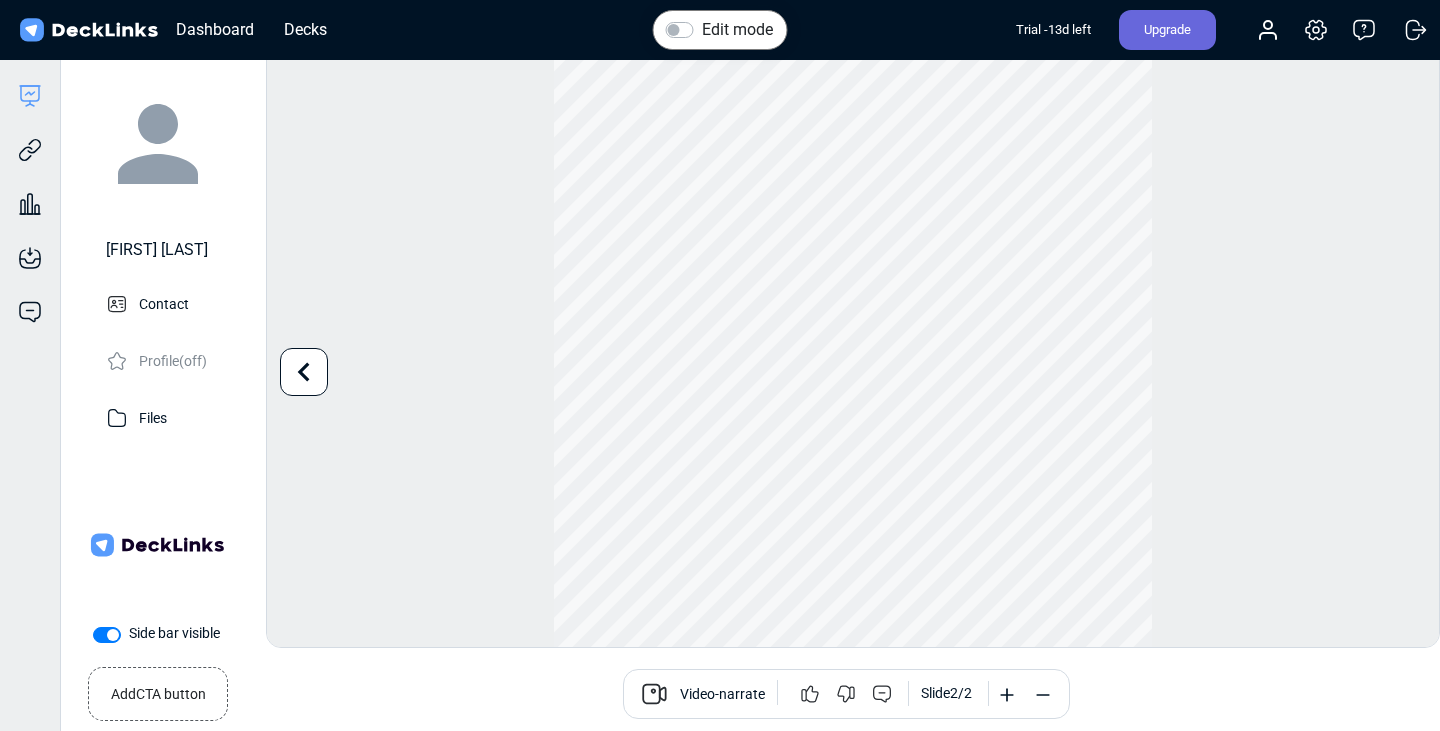 click on "Edit mode" at bounding box center [737, 30] 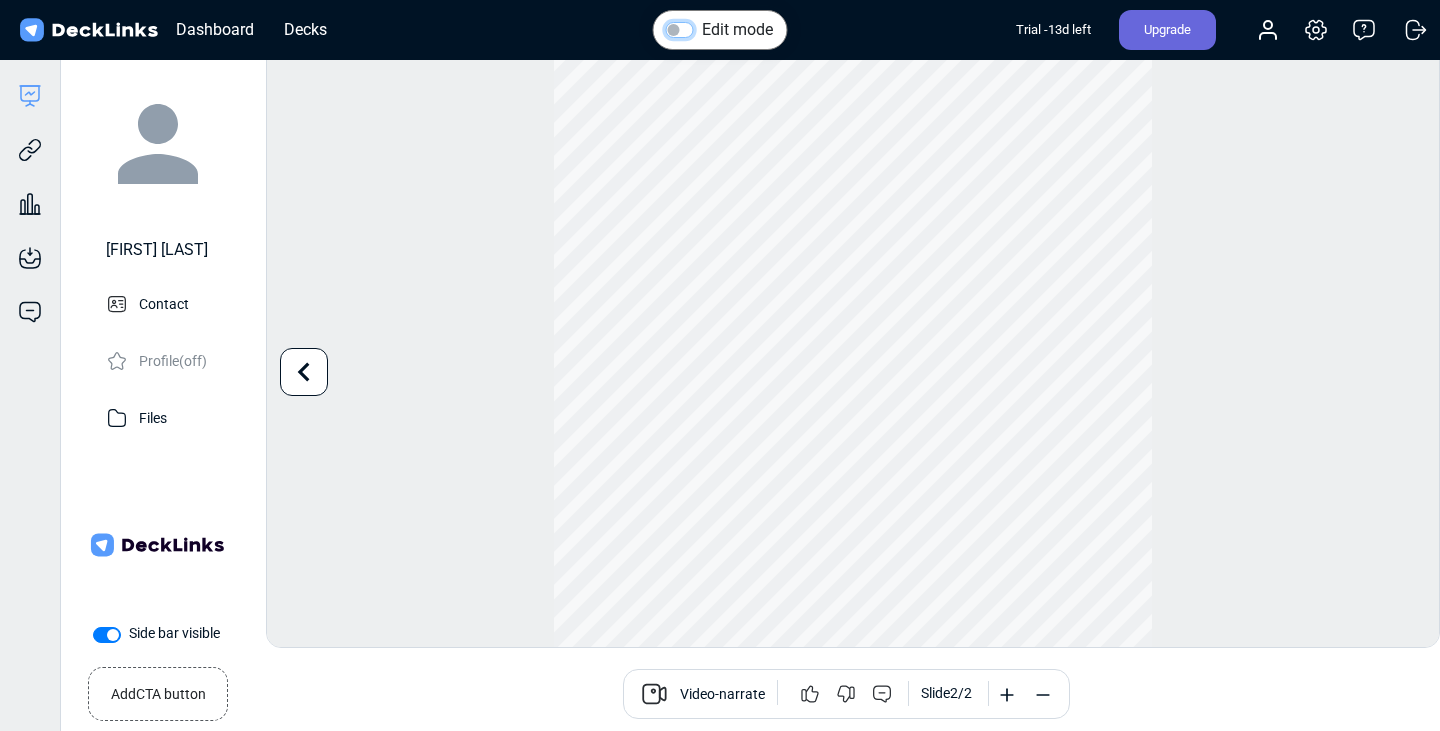 click on "Edit mode" at bounding box center (674, 28) 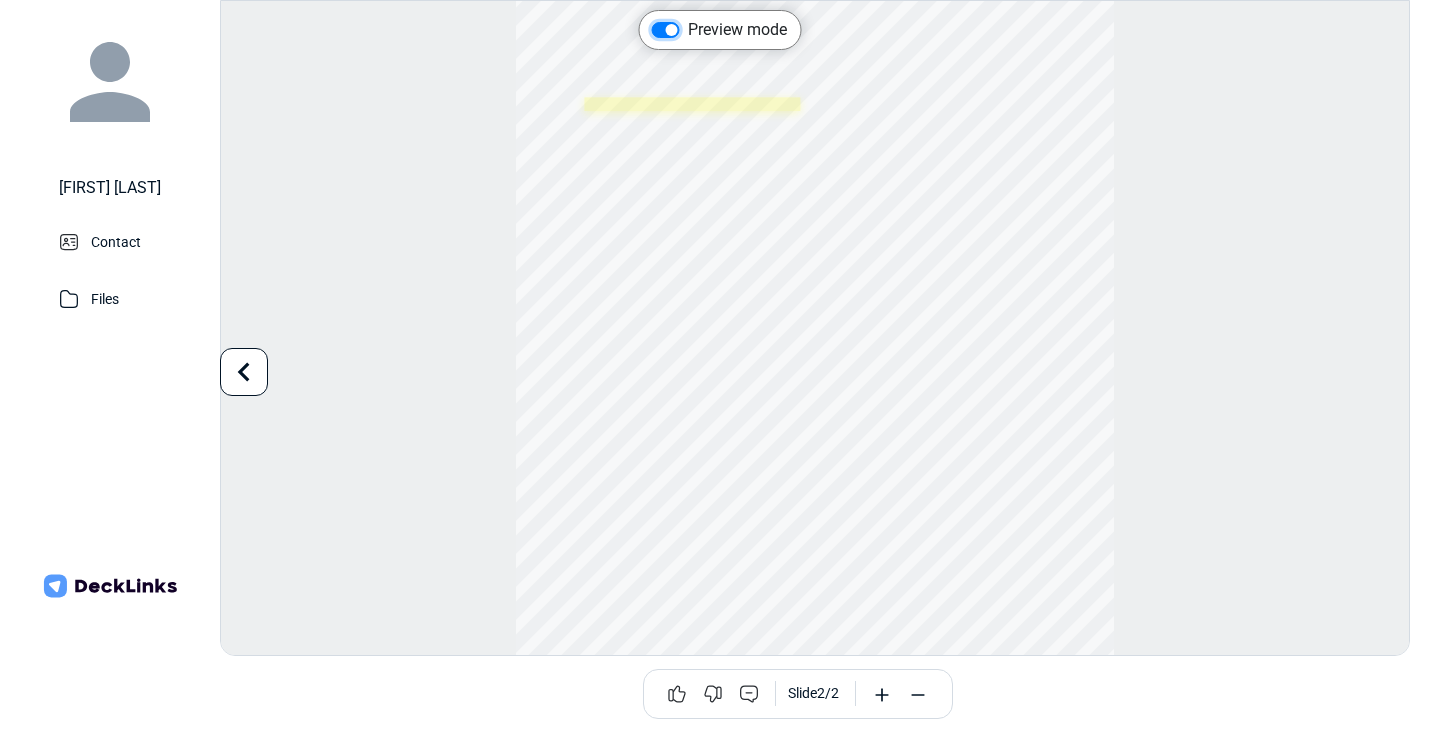 scroll, scrollTop: 120, scrollLeft: 0, axis: vertical 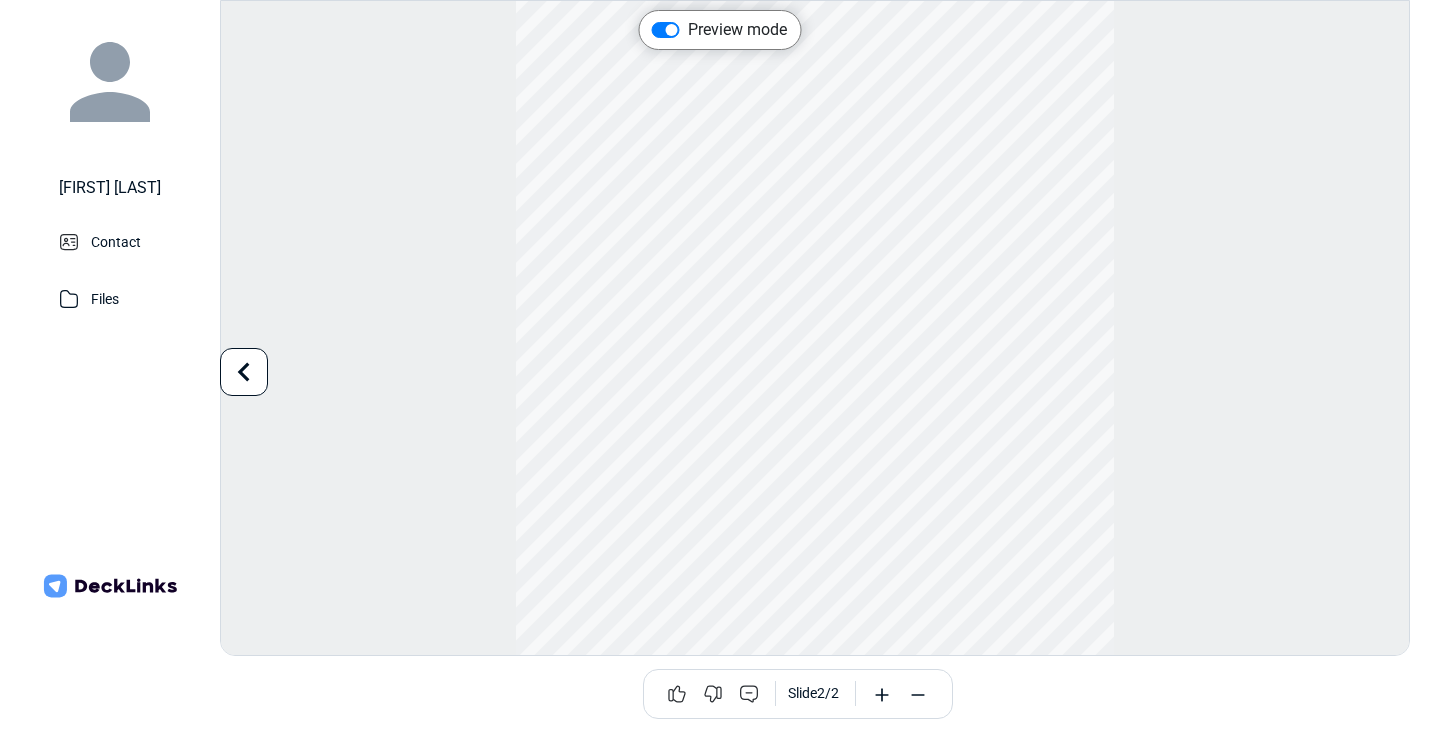 click on "Preview mode" at bounding box center [737, 30] 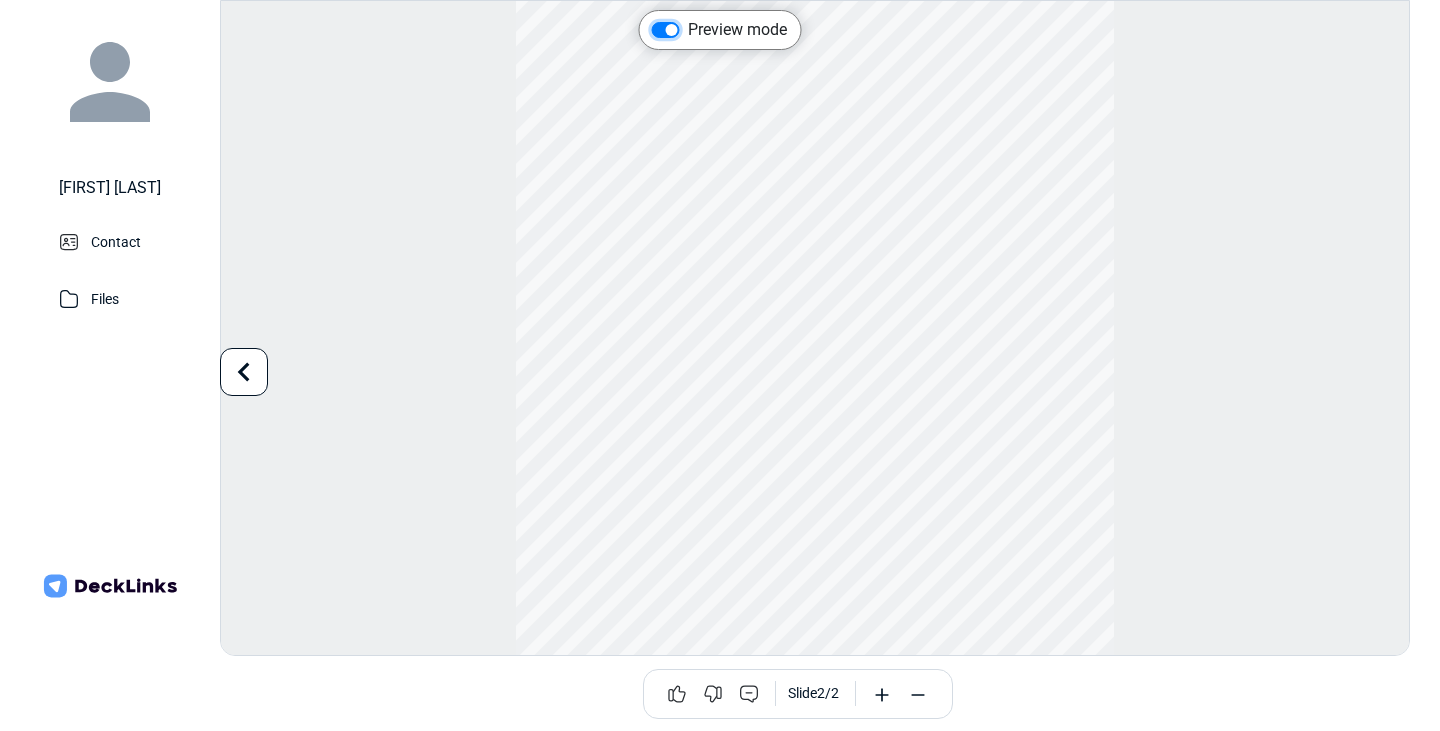 click on "Preview mode" at bounding box center [660, 28] 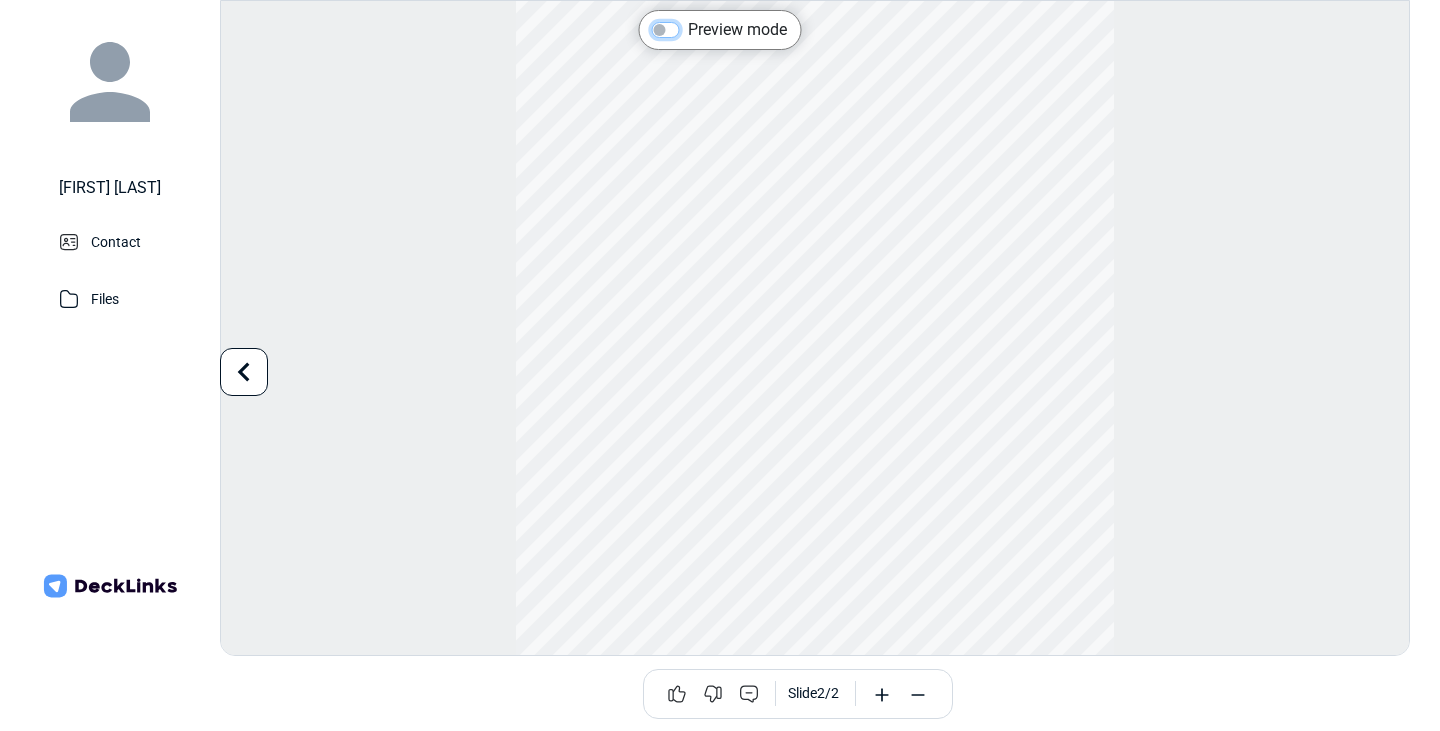 checkbox on "false" 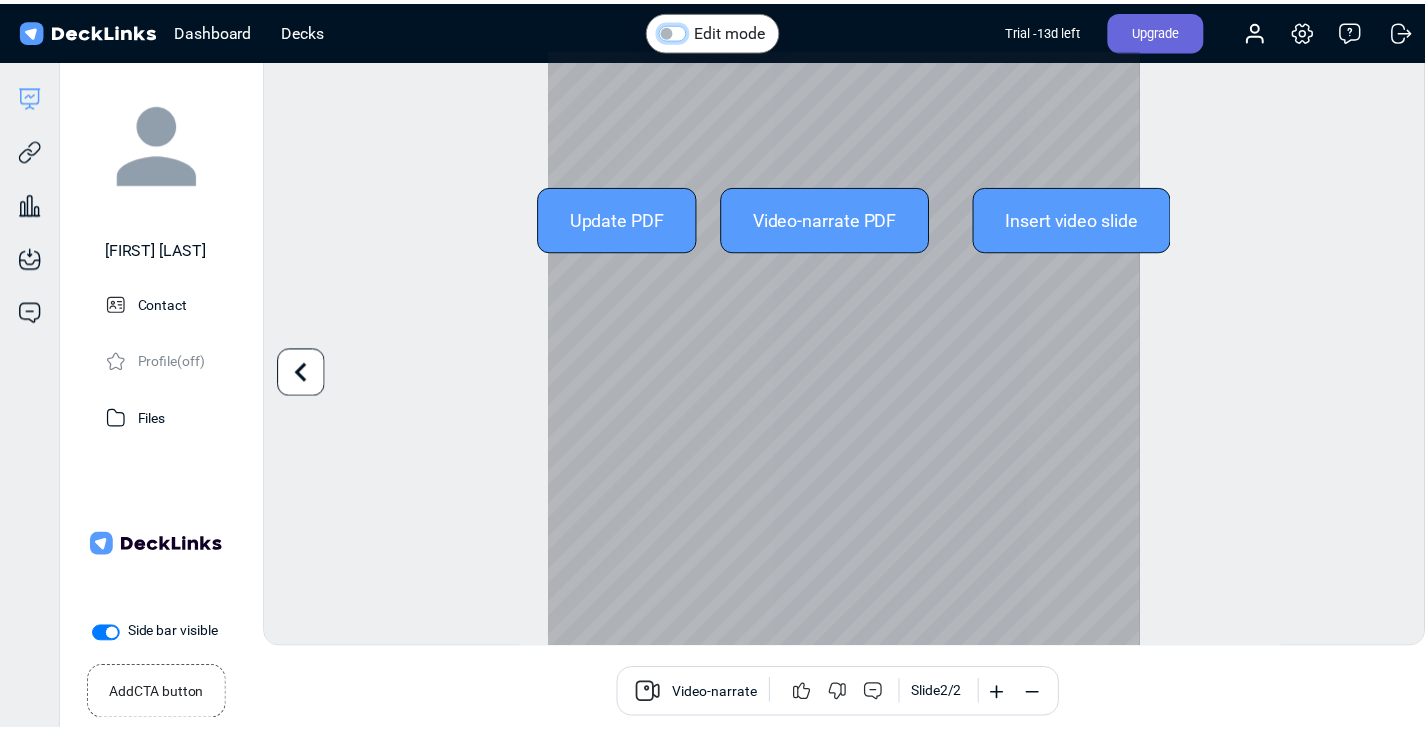 scroll, scrollTop: 176, scrollLeft: 0, axis: vertical 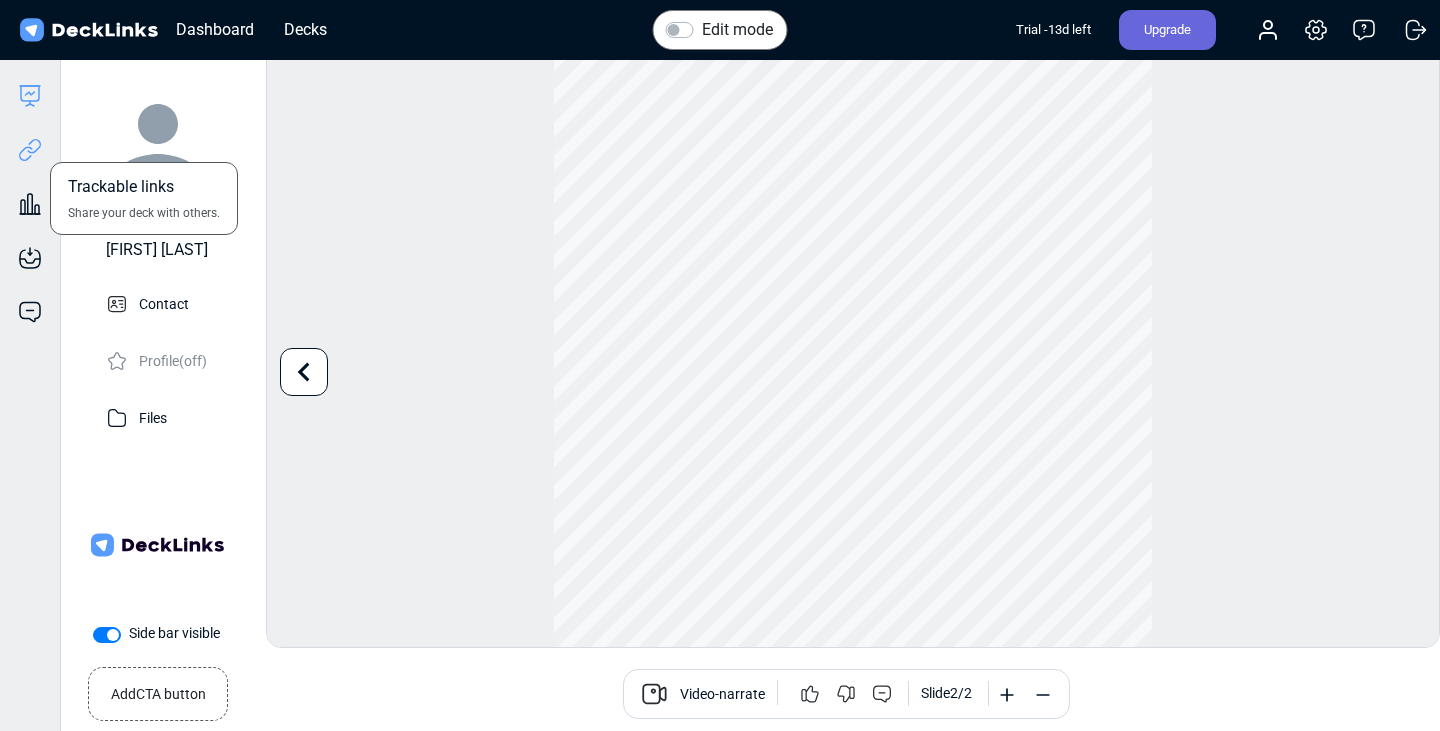 click 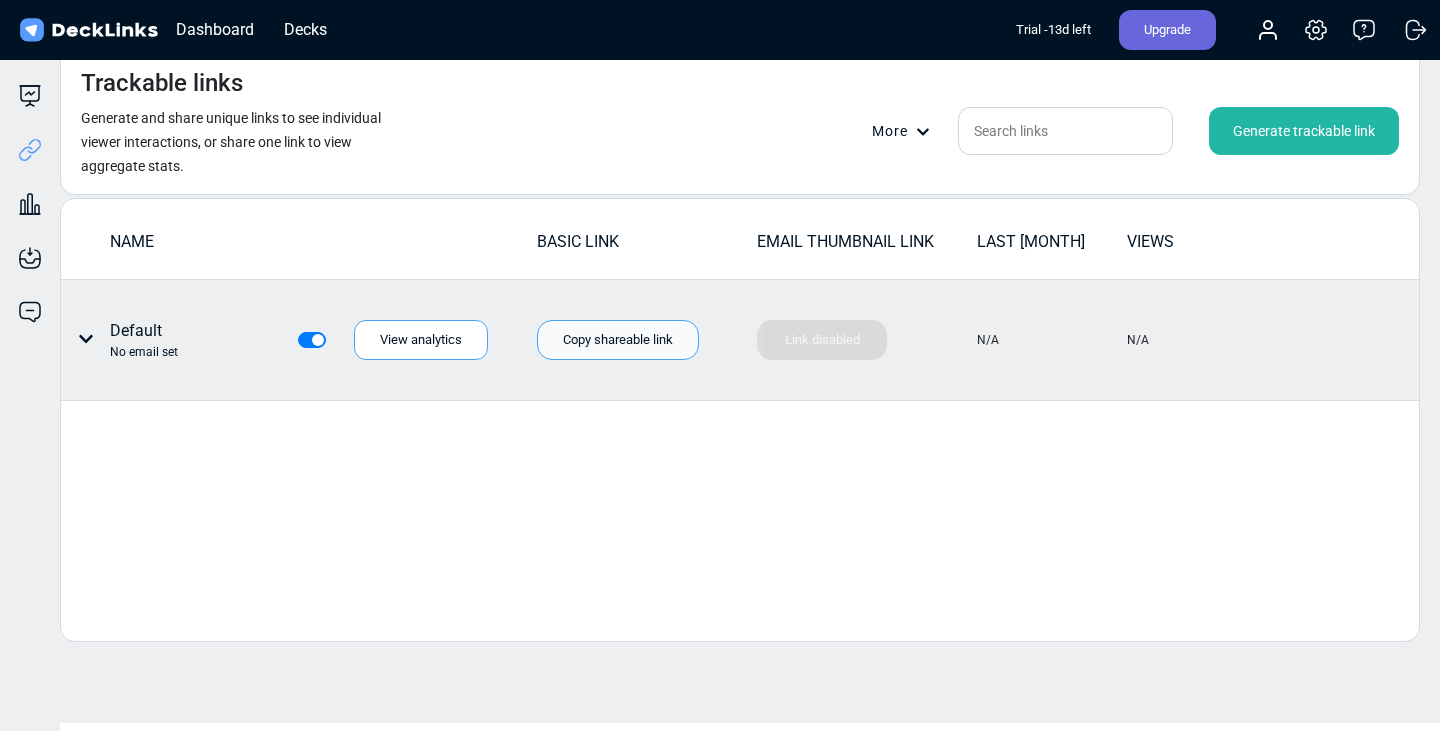 click on "Copy shareable link" at bounding box center (618, 340) 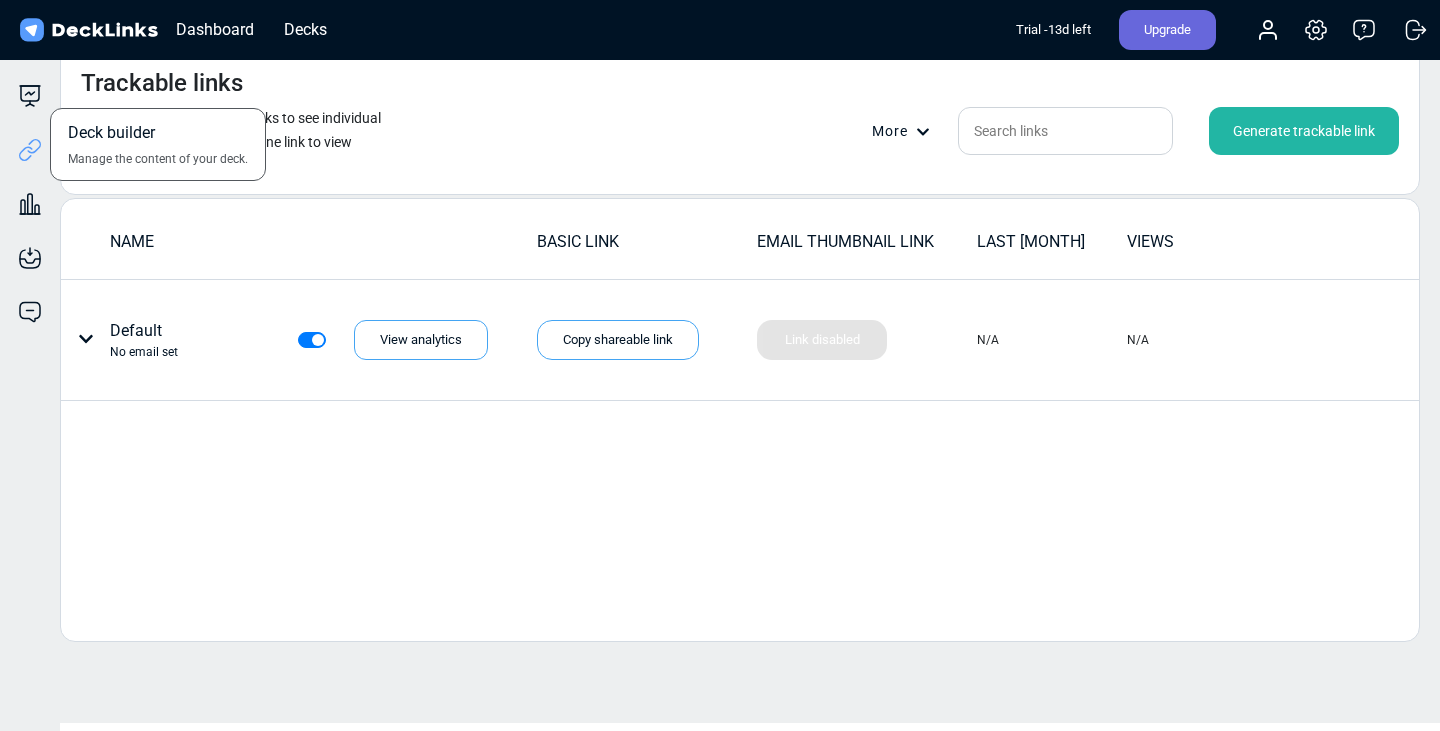 click on "Deck builder Manage the content of your deck." at bounding box center [30, 96] 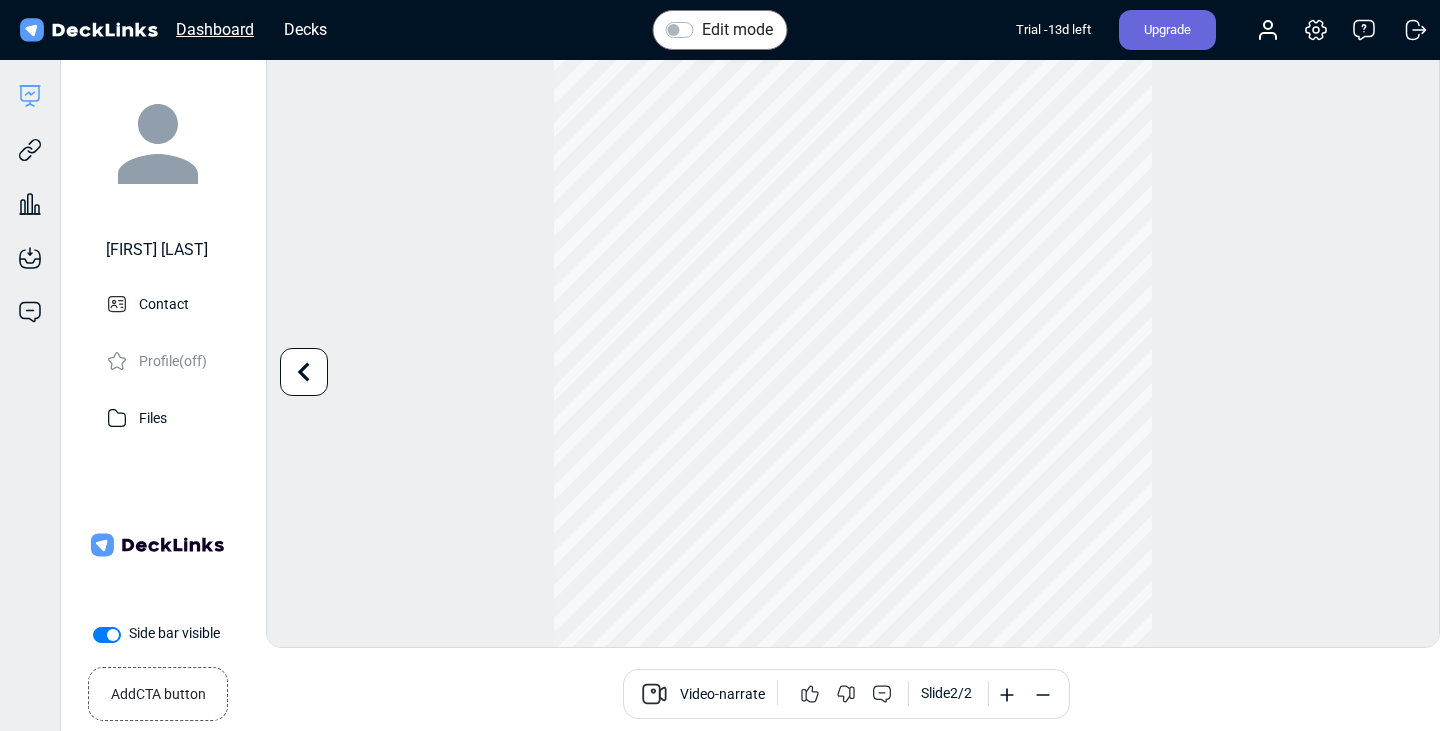 click on "Dashboard" at bounding box center [215, 29] 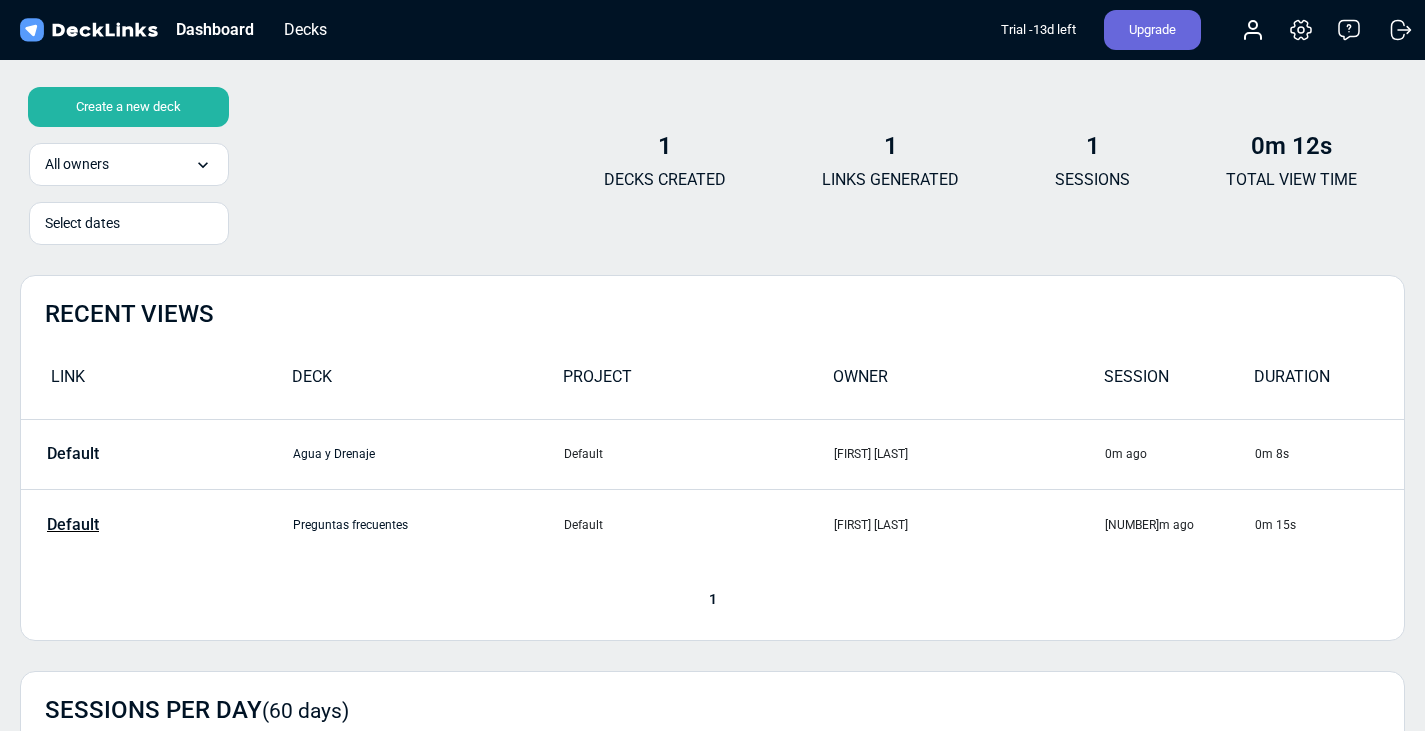 click on "Default" at bounding box center (73, 525) 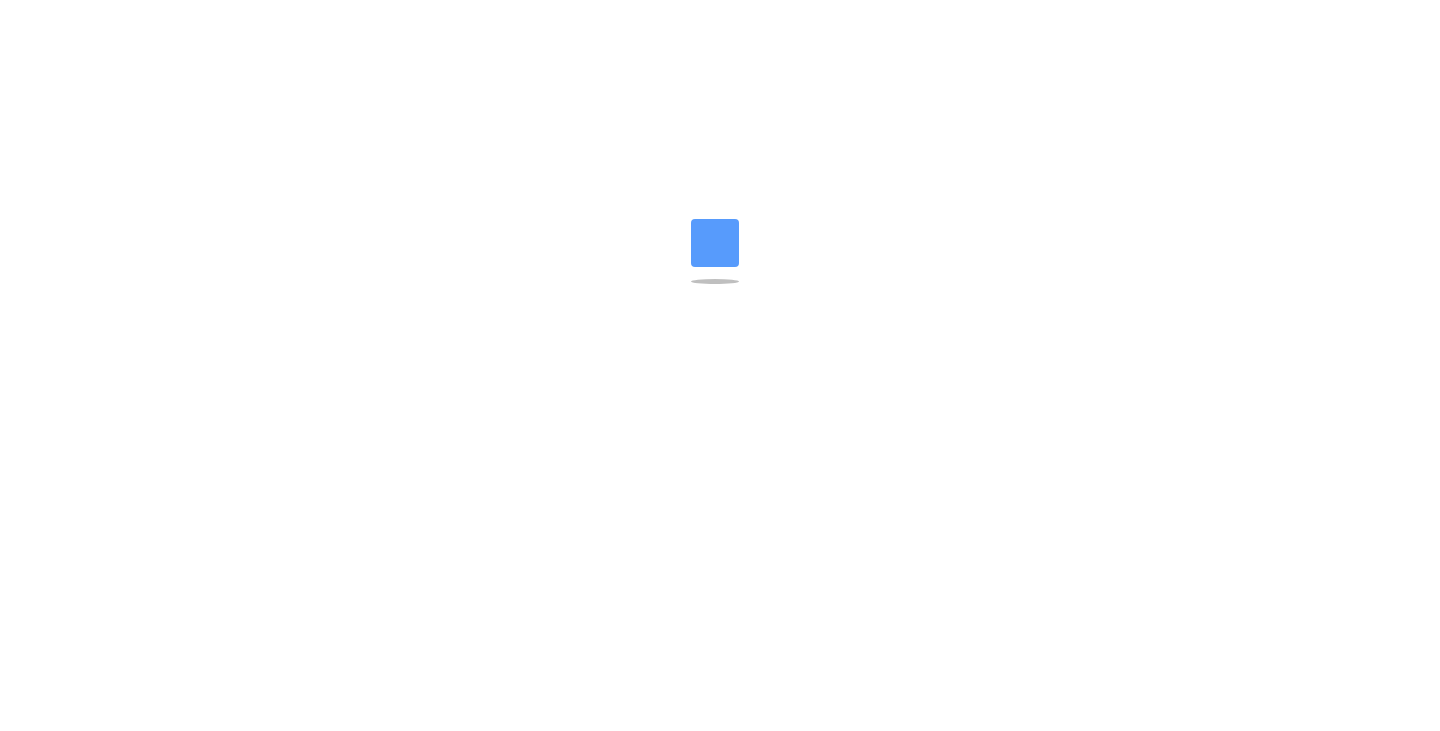 scroll, scrollTop: 0, scrollLeft: 0, axis: both 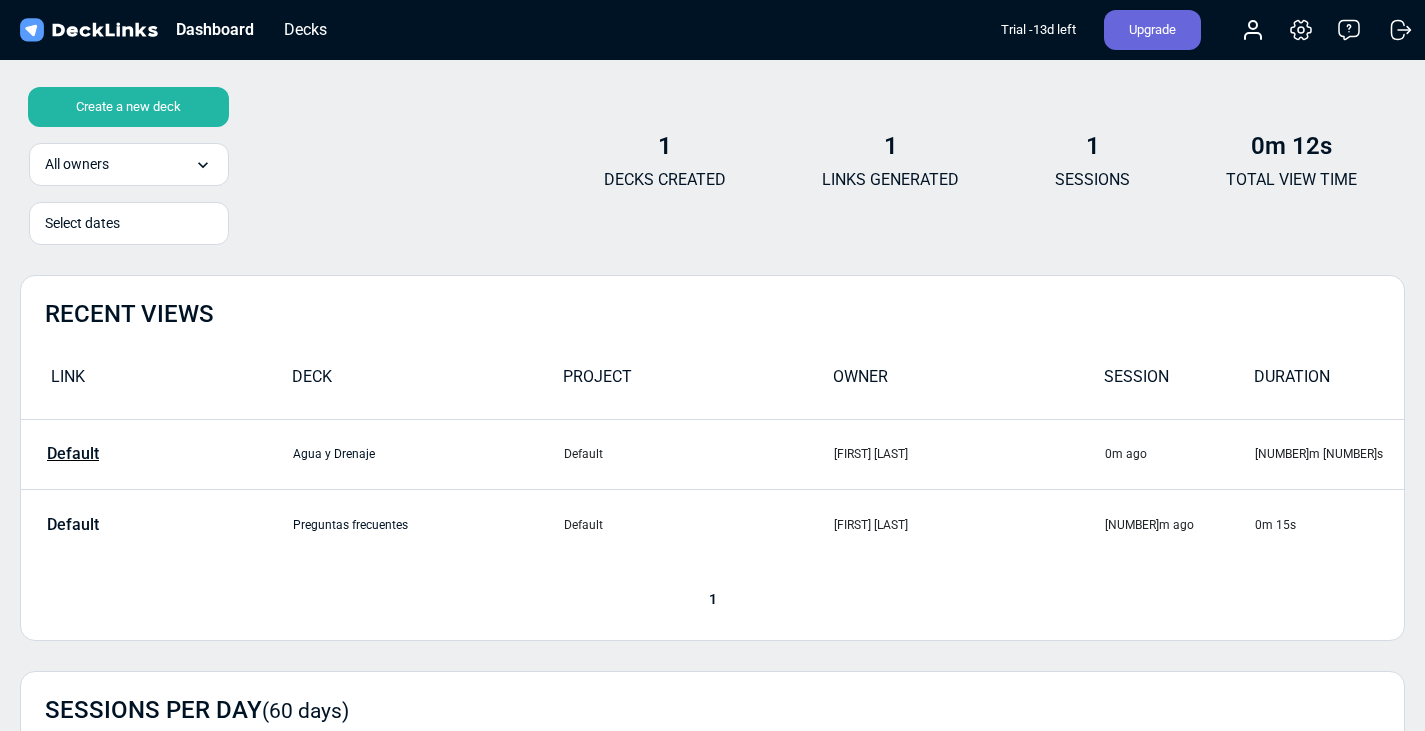 click on "Default" at bounding box center (73, 454) 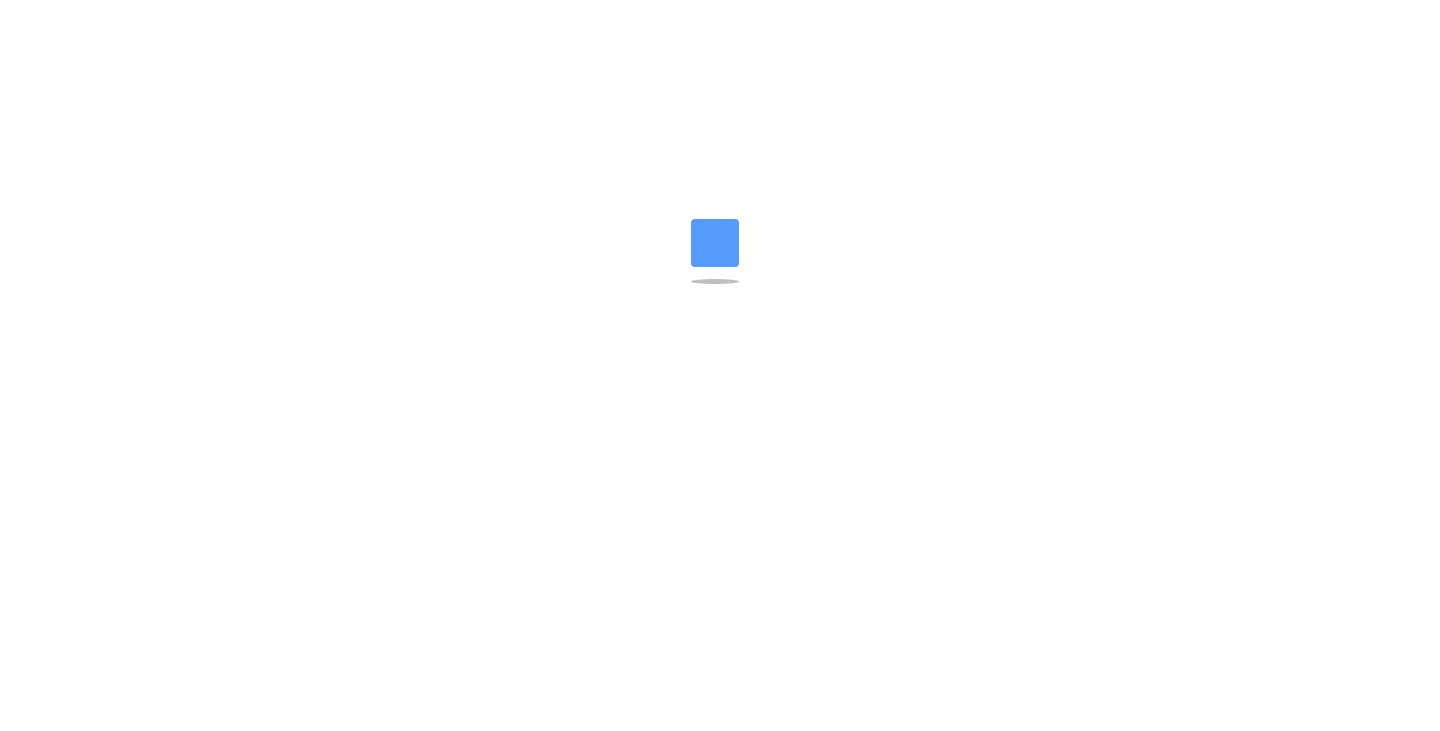 scroll, scrollTop: 0, scrollLeft: 0, axis: both 